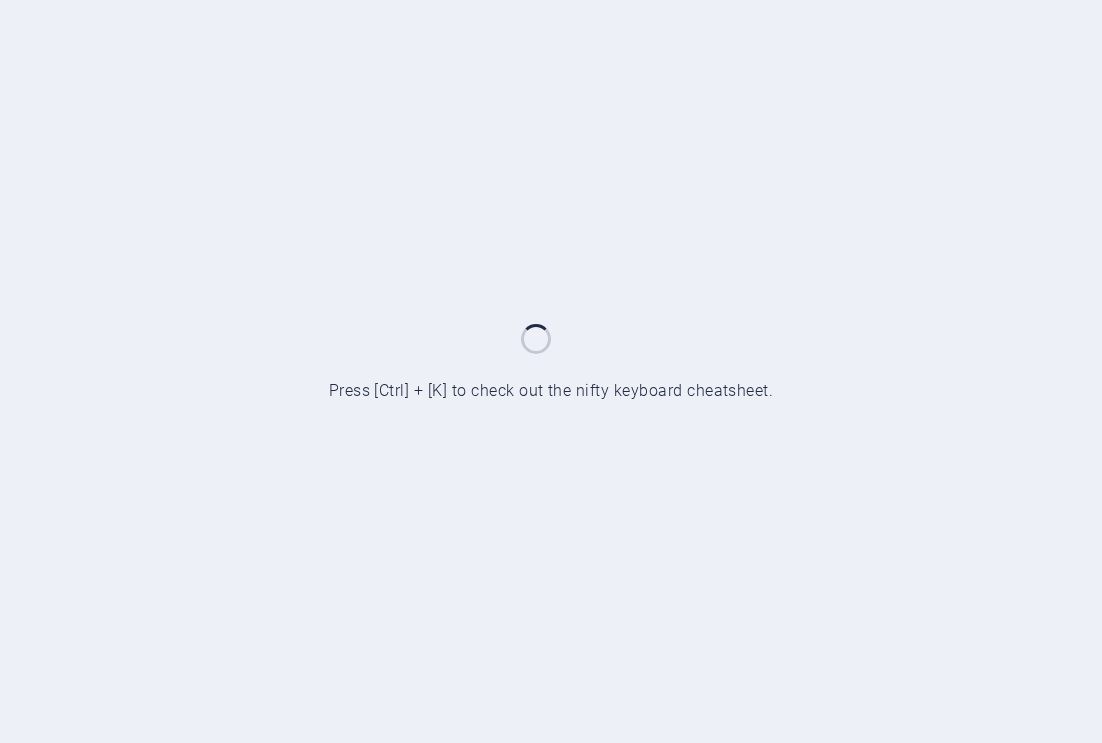 scroll, scrollTop: 0, scrollLeft: 0, axis: both 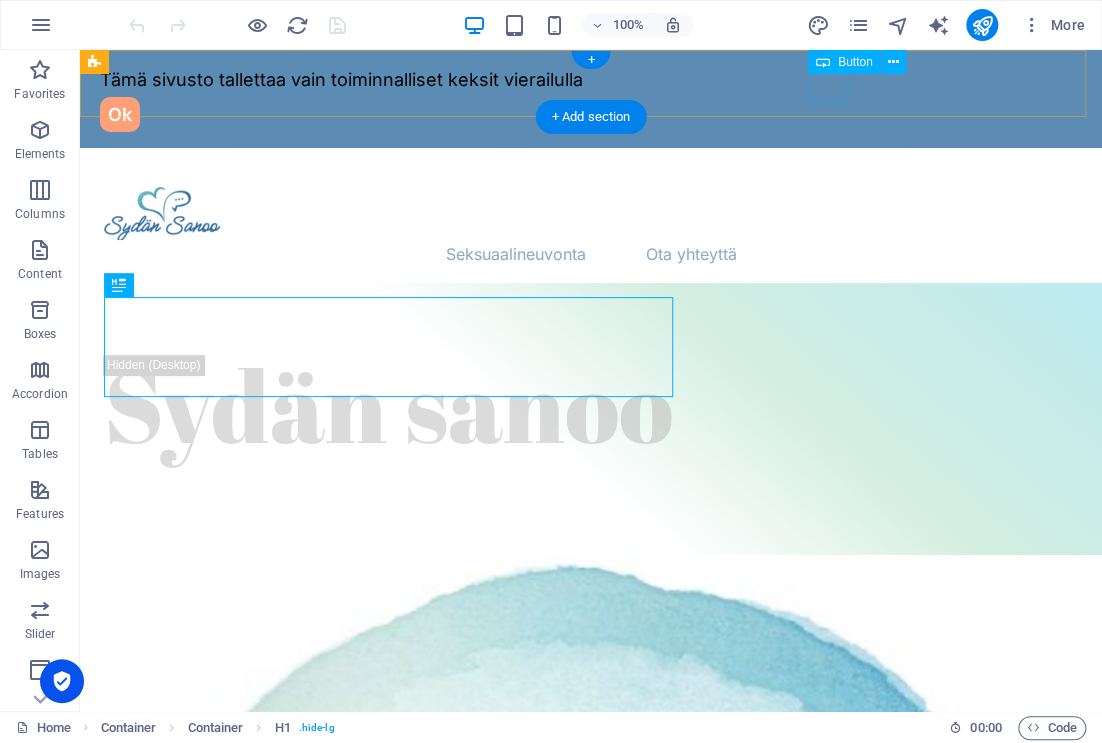 click on "Ok" at bounding box center [591, 114] 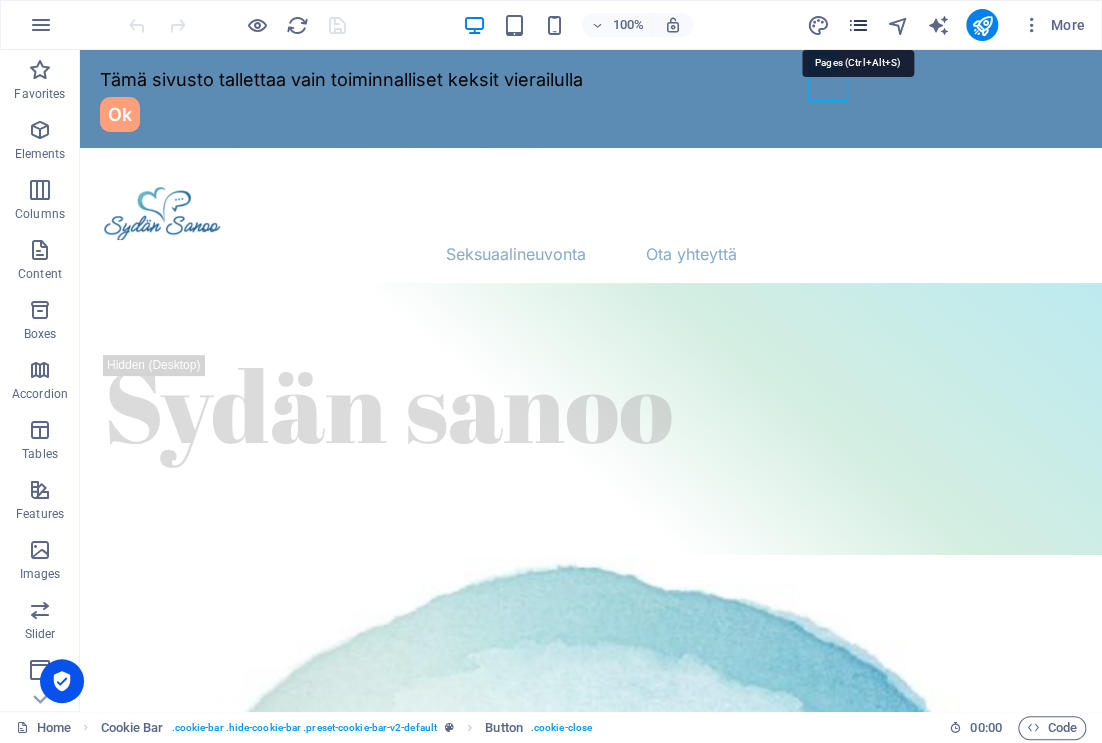 click at bounding box center (857, 25) 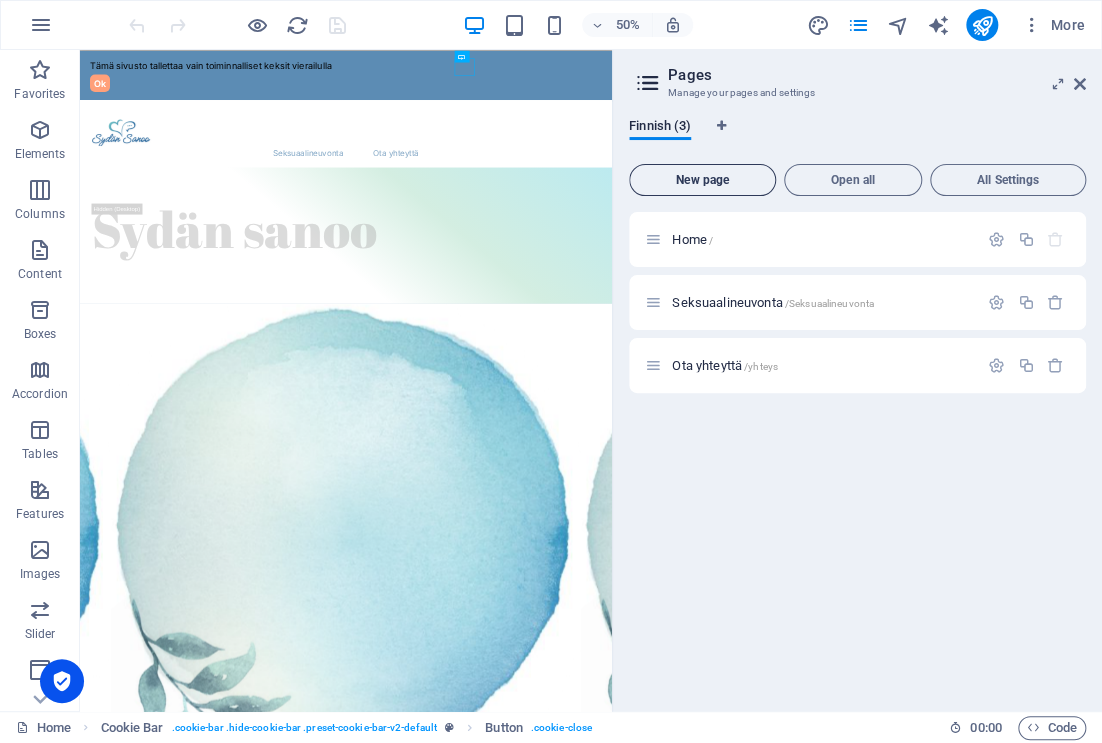 click on "New page" at bounding box center [702, 180] 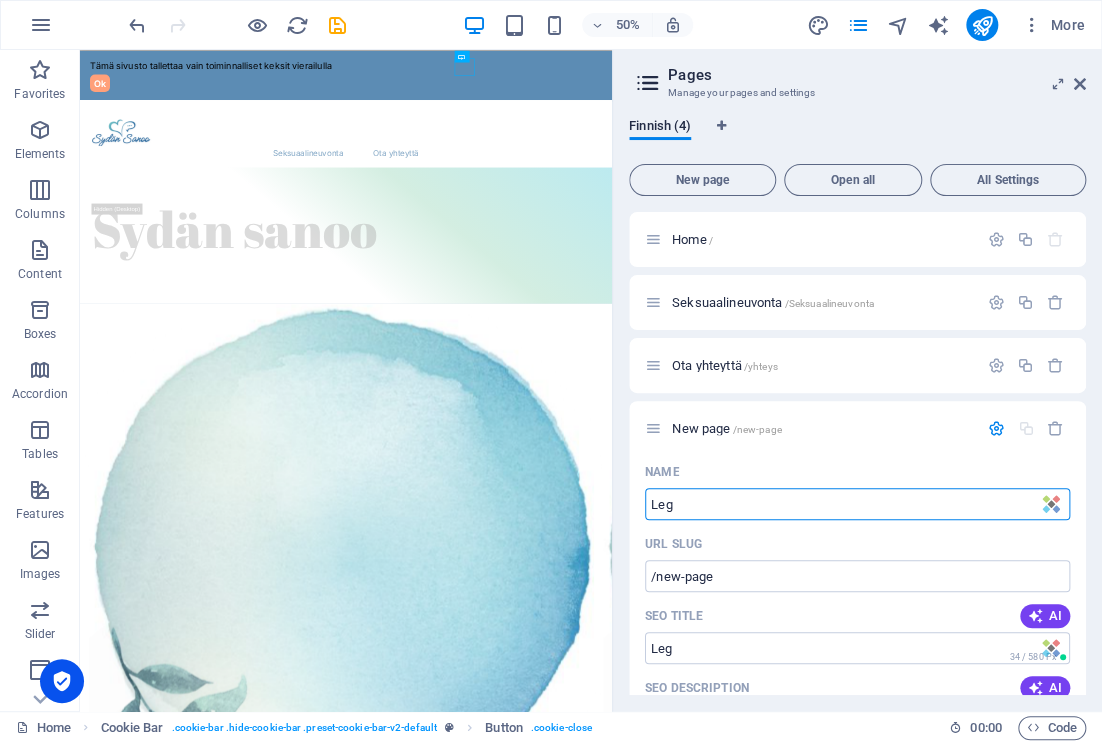 type on "Leg" 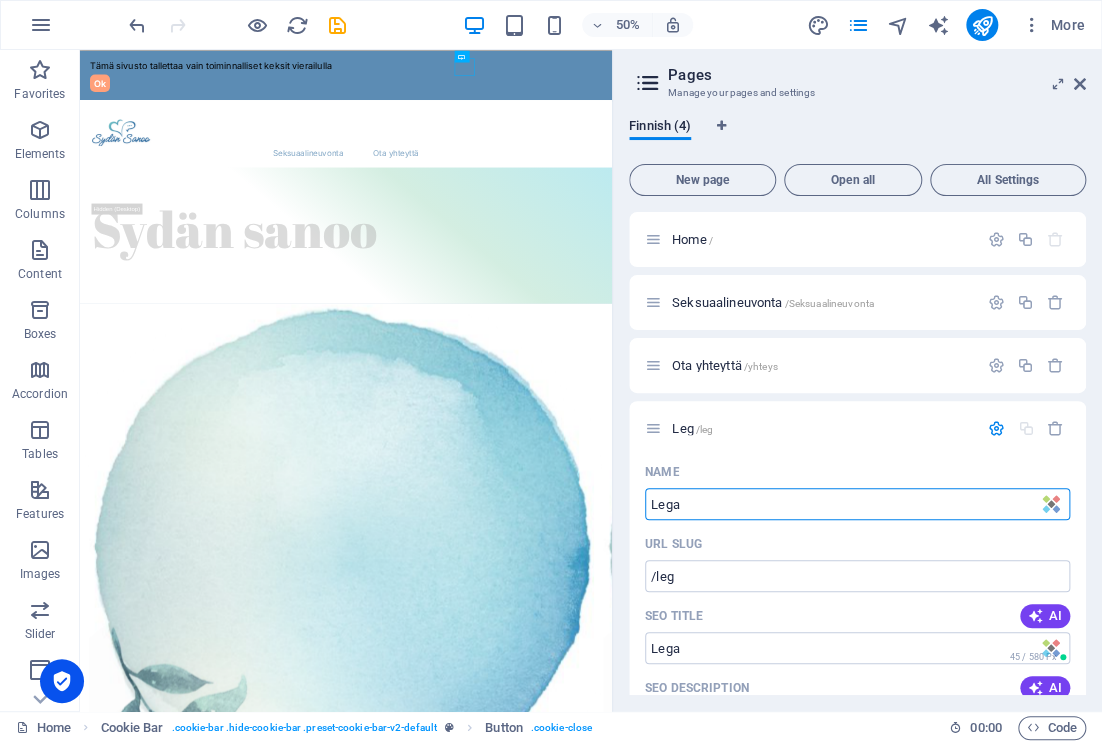 type on "Legal" 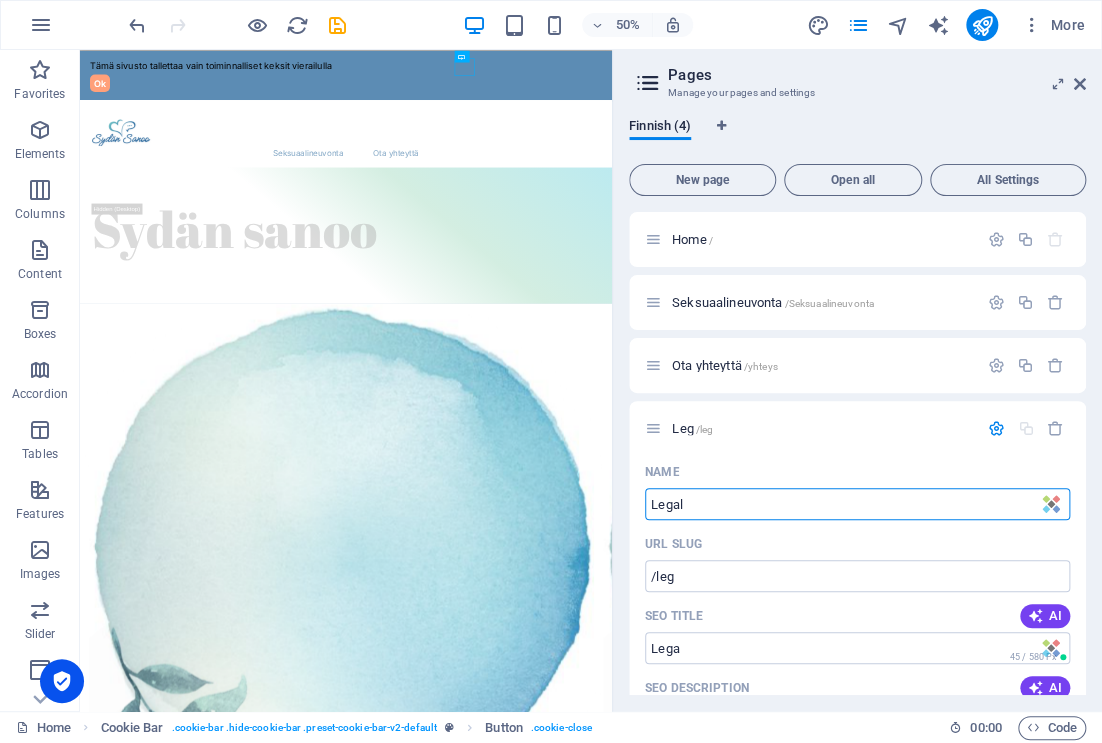 type on "/lega" 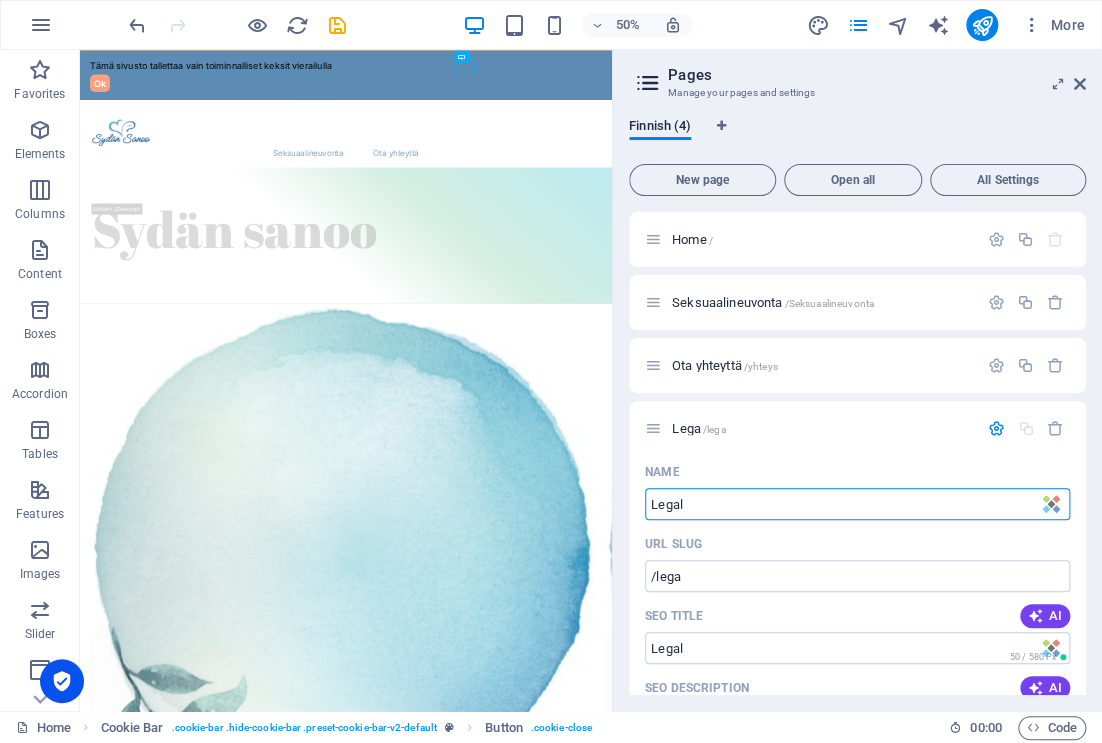type on "Legal-" 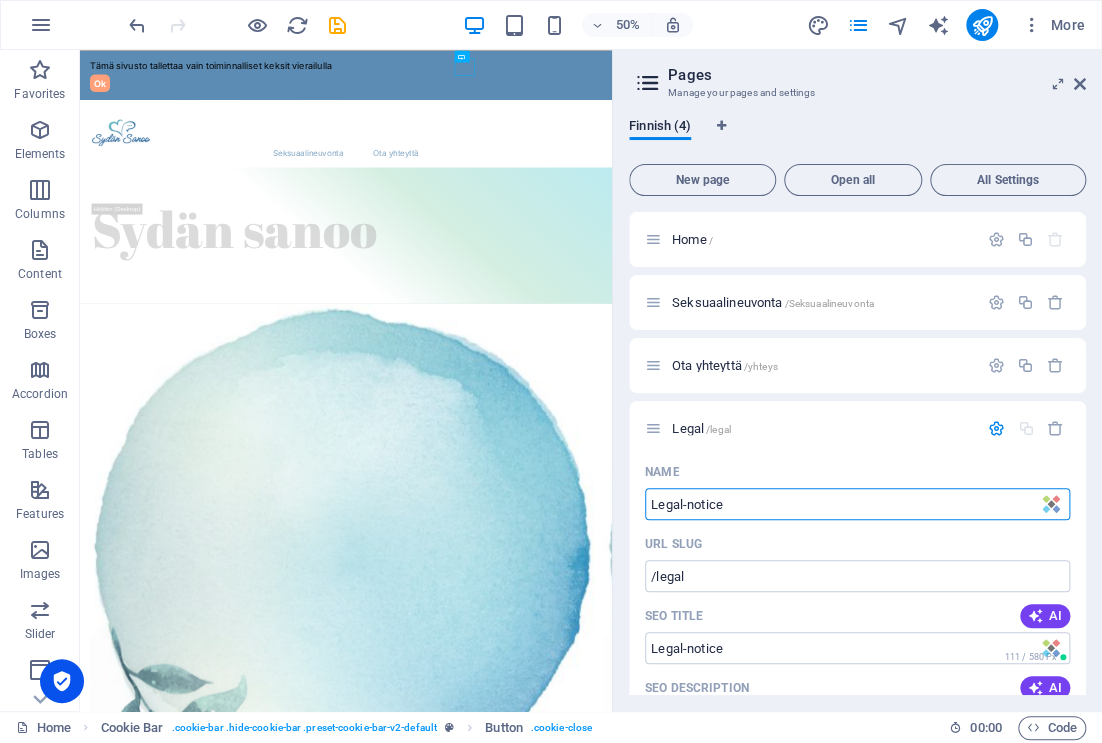 type on "Legal-notice" 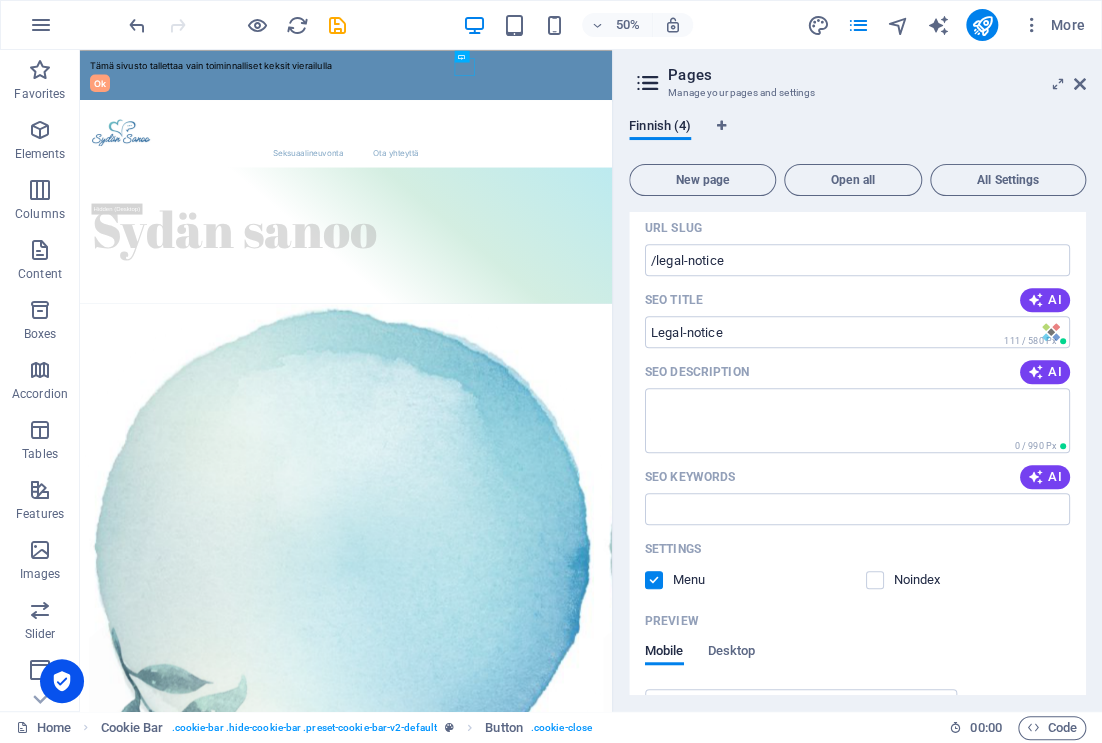 scroll, scrollTop: 328, scrollLeft: 0, axis: vertical 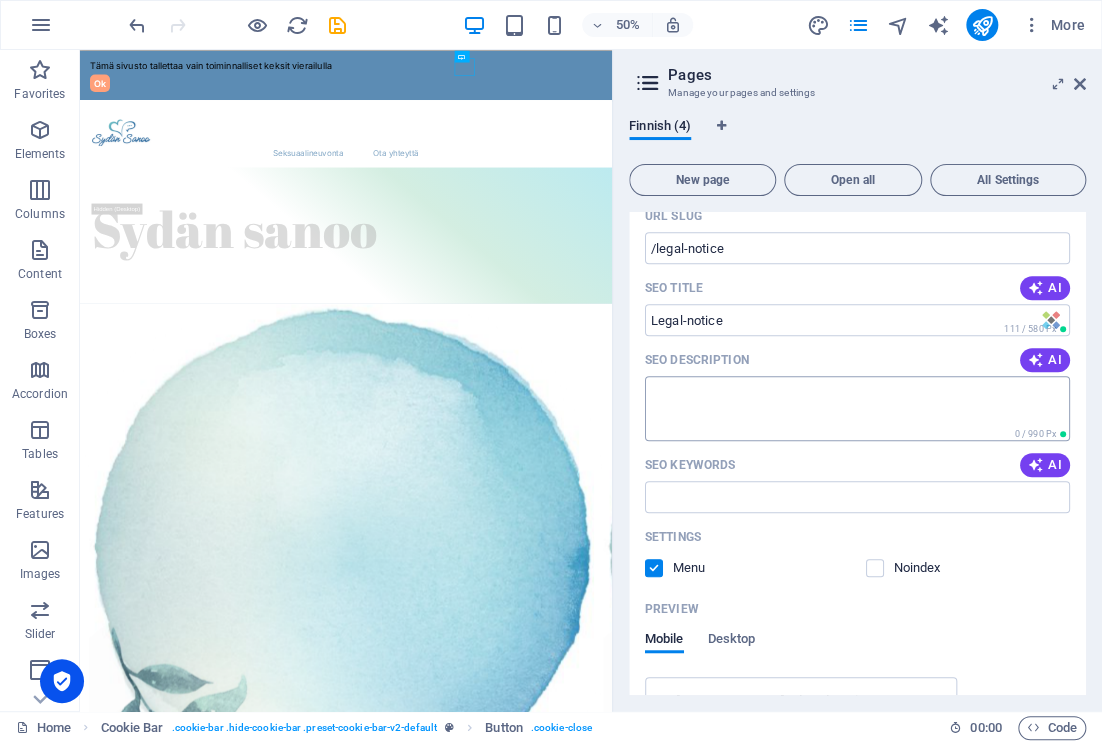 type on "Legal-notice" 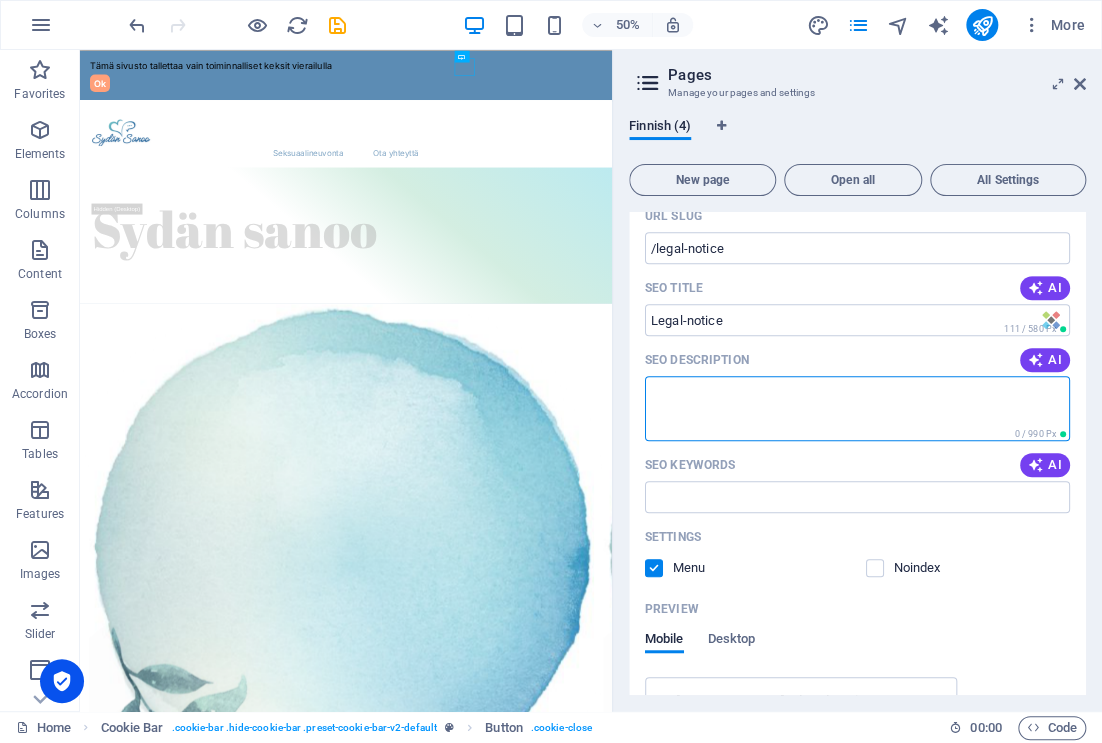 click on "SEO Description" at bounding box center [857, 408] 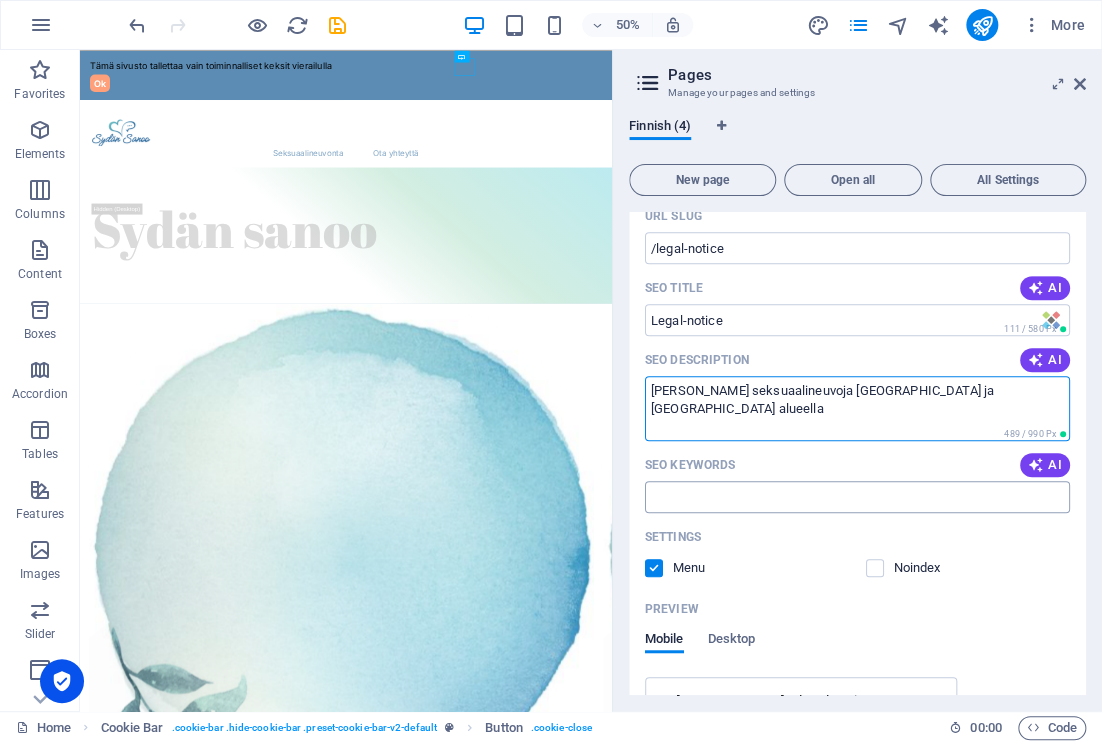 type on "[PERSON_NAME] seksuaalineuvoja [GEOGRAPHIC_DATA] ja [GEOGRAPHIC_DATA] alueella" 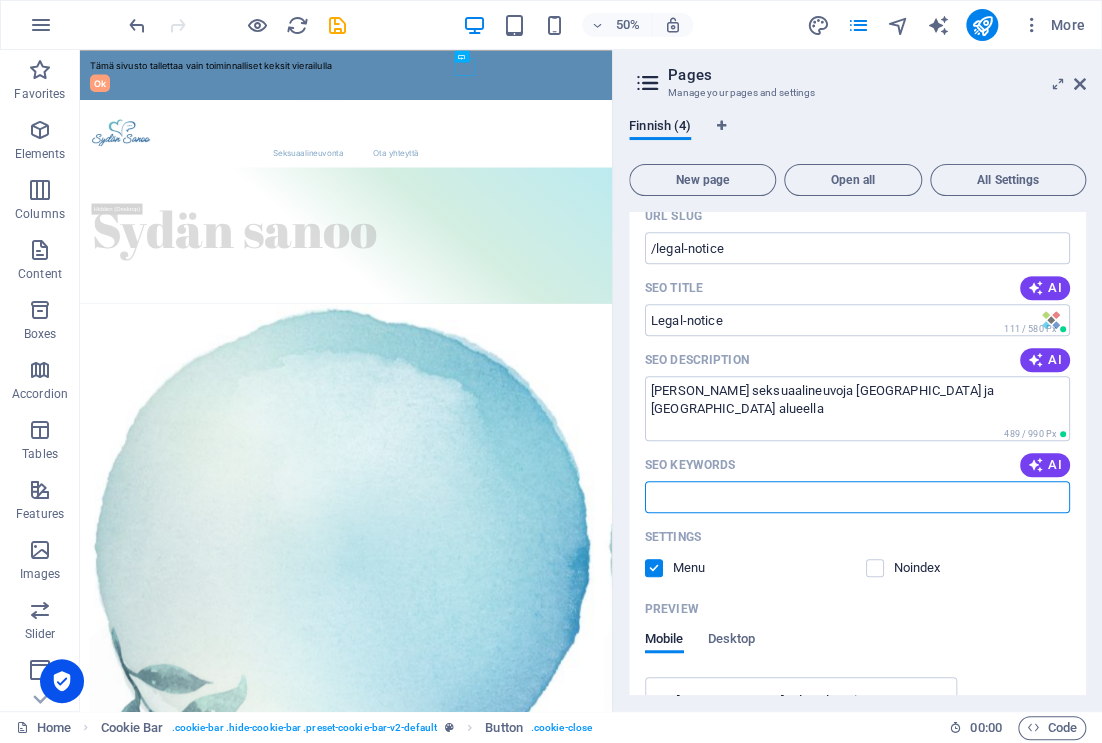 click on "SEO Keywords" at bounding box center [857, 497] 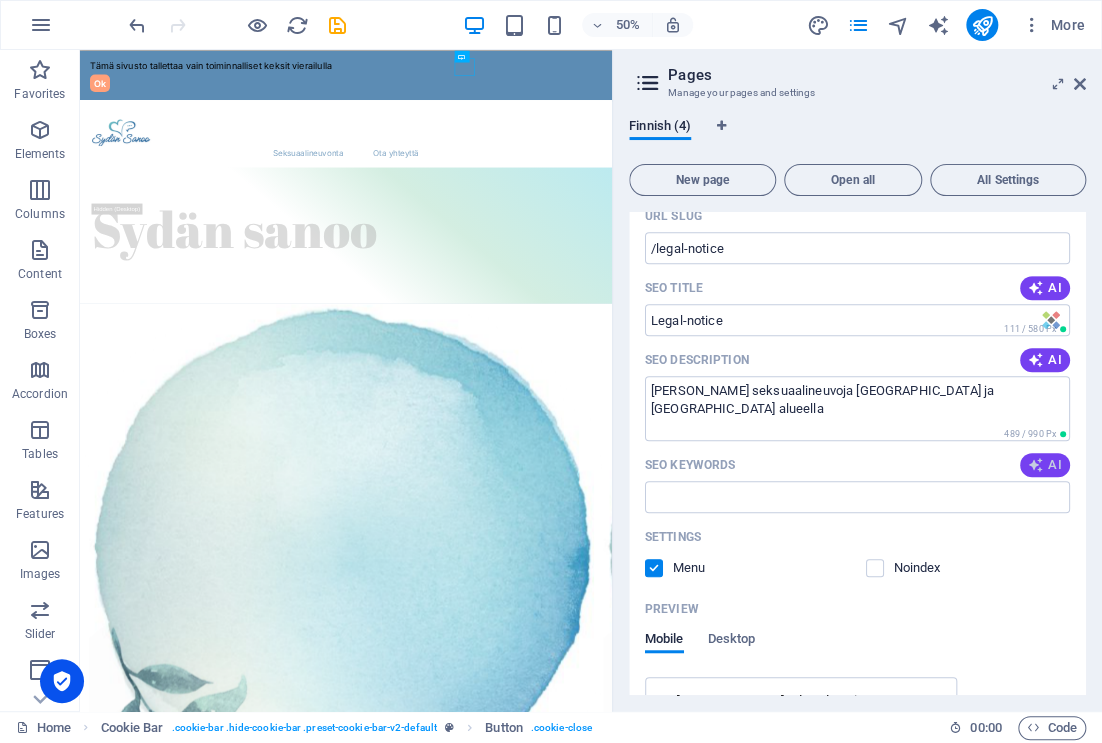 click at bounding box center [1036, 465] 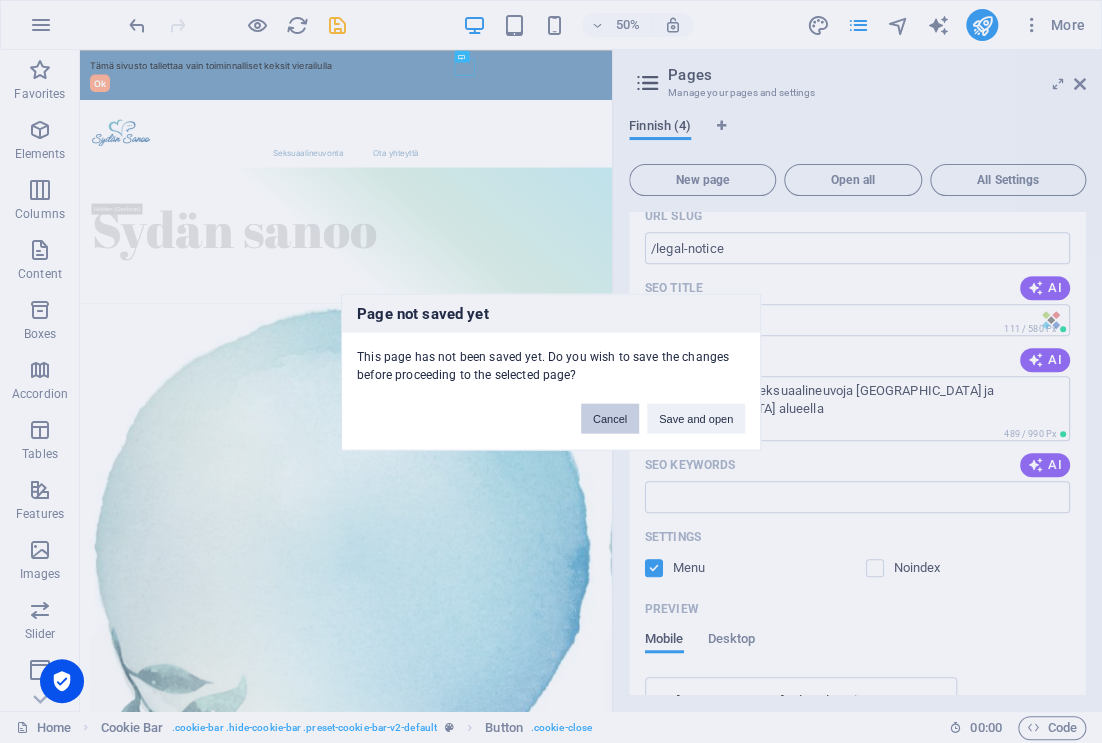 click on "Cancel" at bounding box center (610, 418) 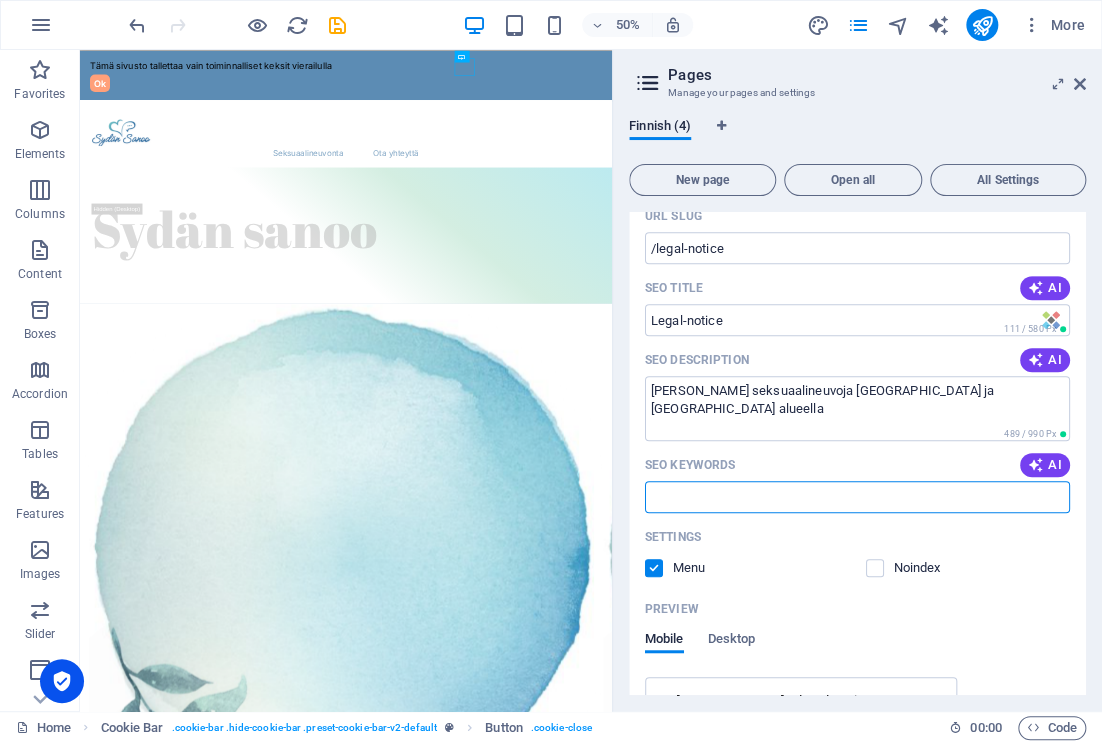 click on "SEO Keywords" at bounding box center (857, 497) 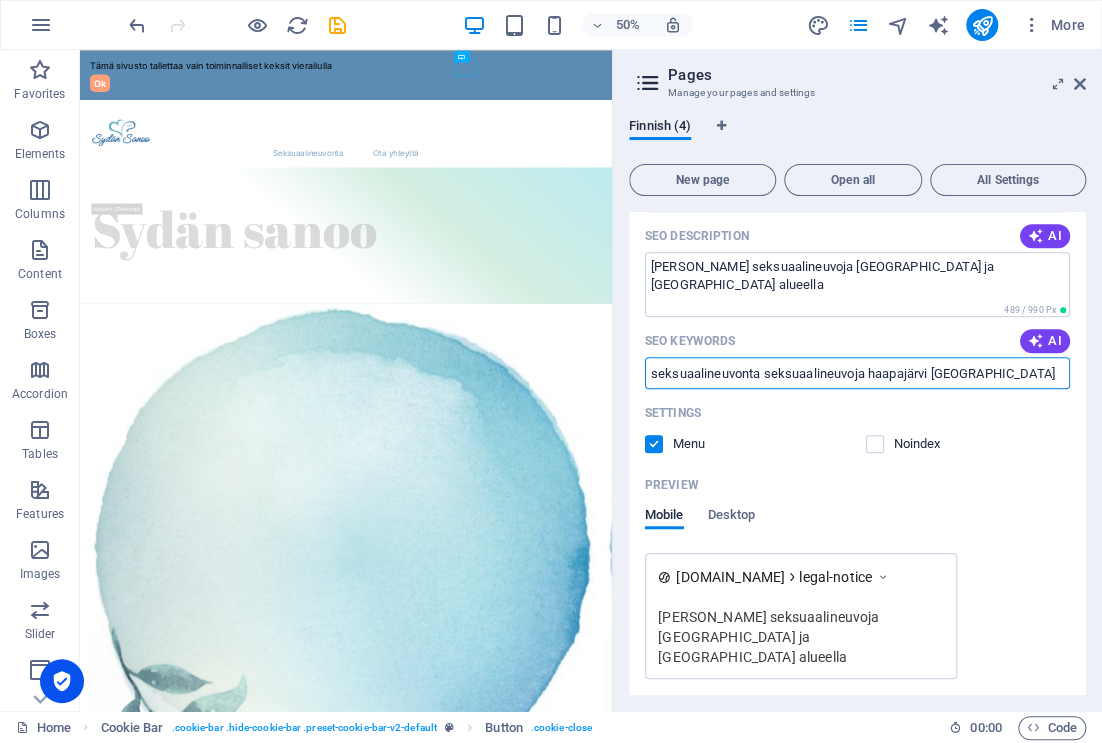 scroll, scrollTop: 456, scrollLeft: 0, axis: vertical 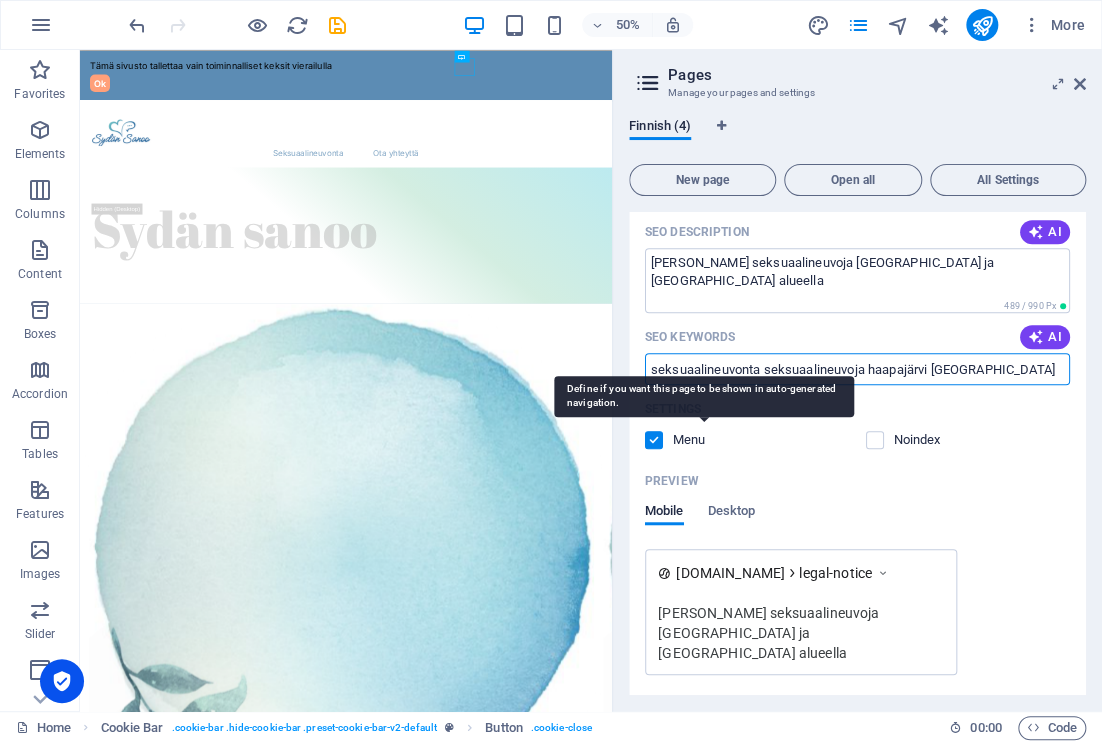 type on "seksuaalineuvonta seksuaalineuvoja haapajärvi [GEOGRAPHIC_DATA]" 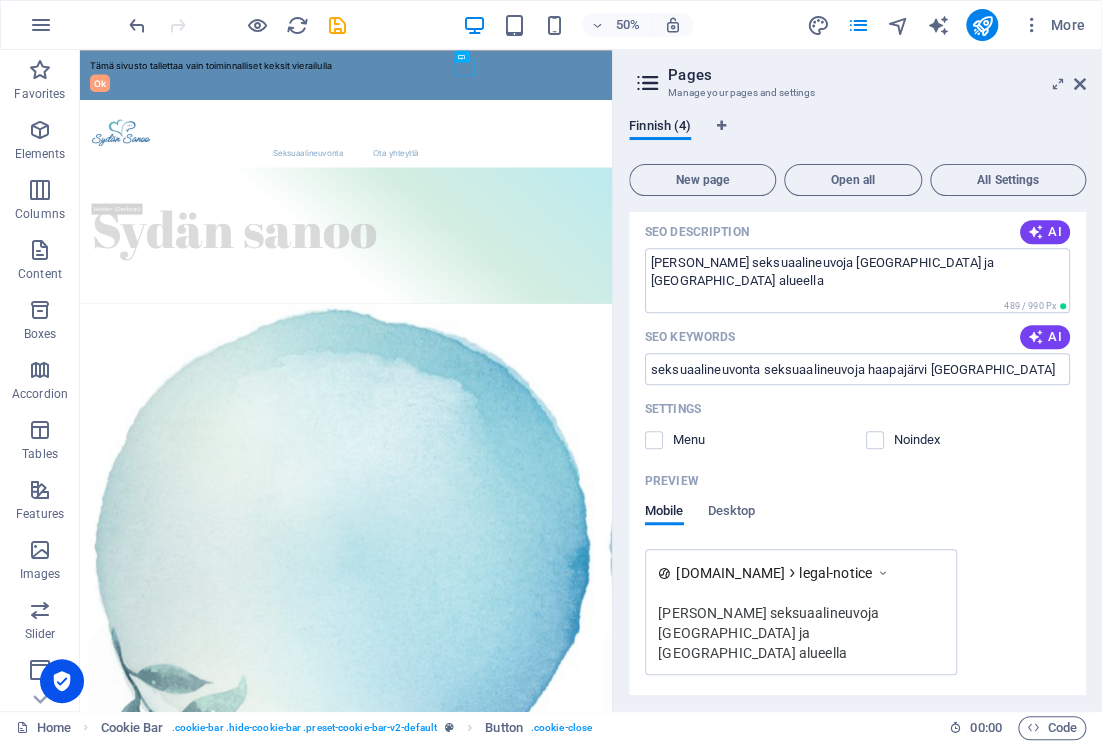 scroll, scrollTop: 505, scrollLeft: 0, axis: vertical 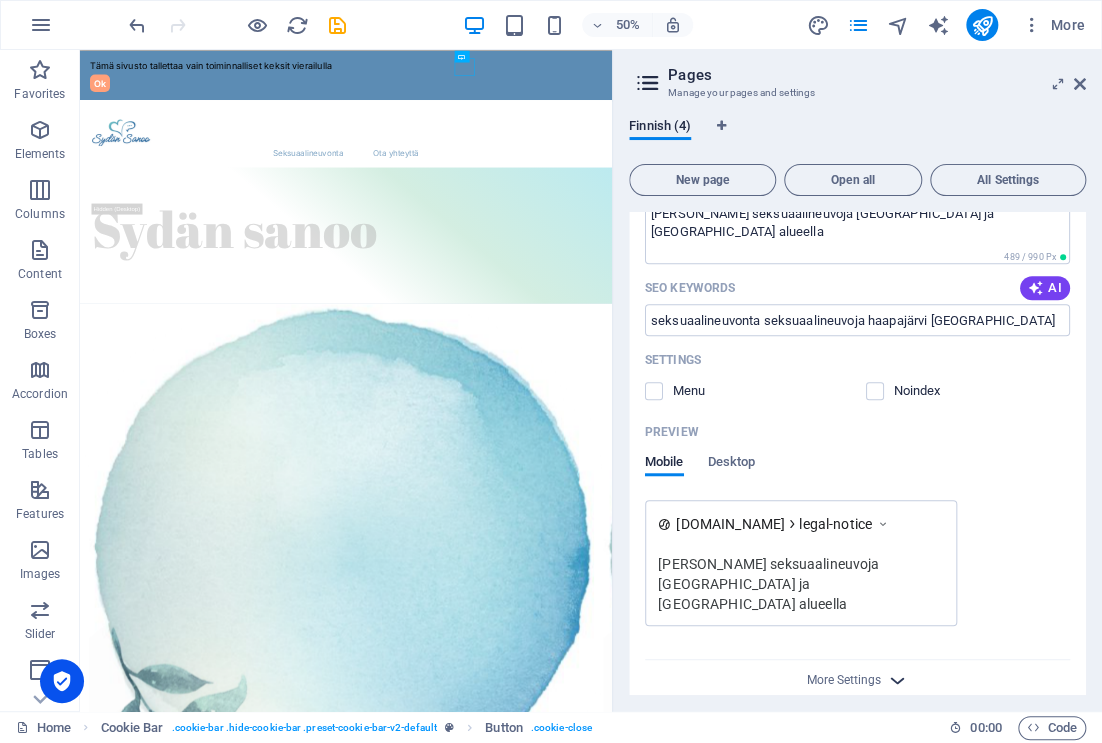 click at bounding box center (897, 680) 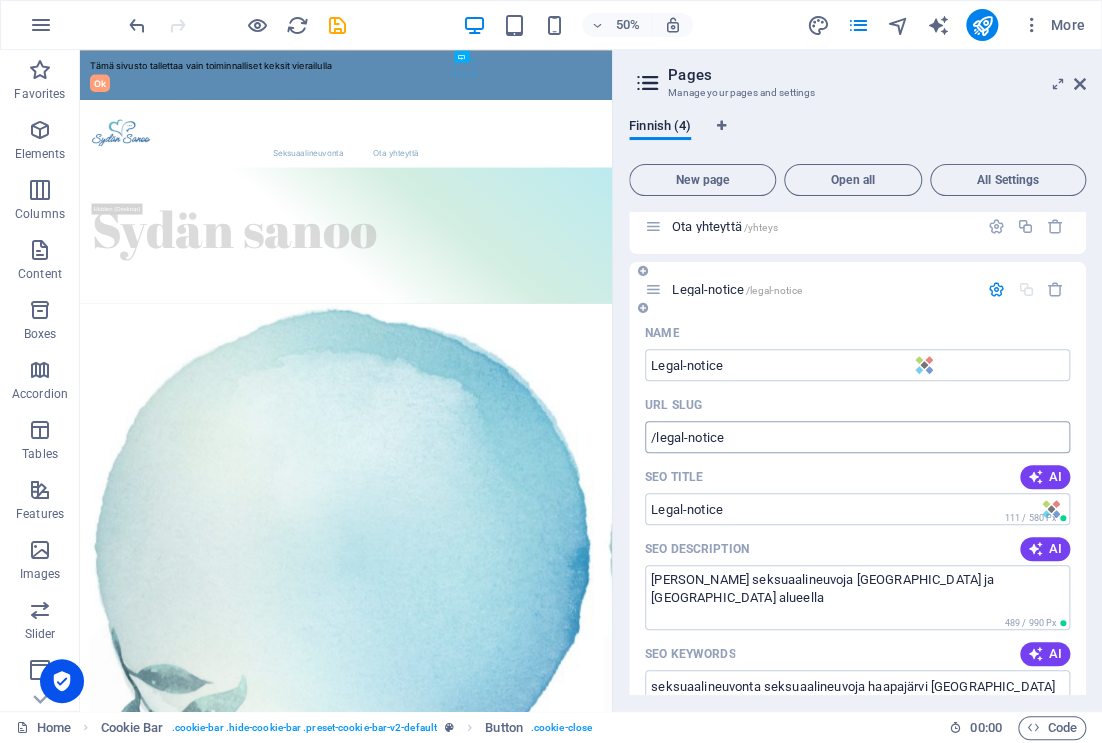 scroll, scrollTop: 0, scrollLeft: 0, axis: both 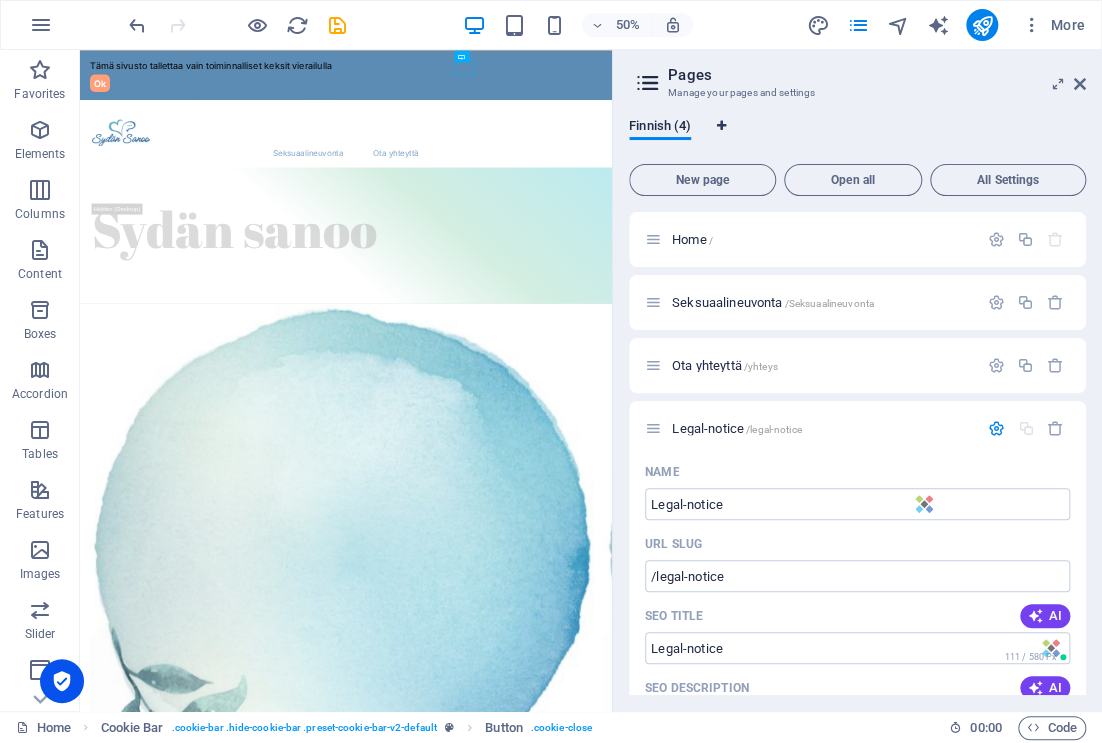 click at bounding box center (720, 126) 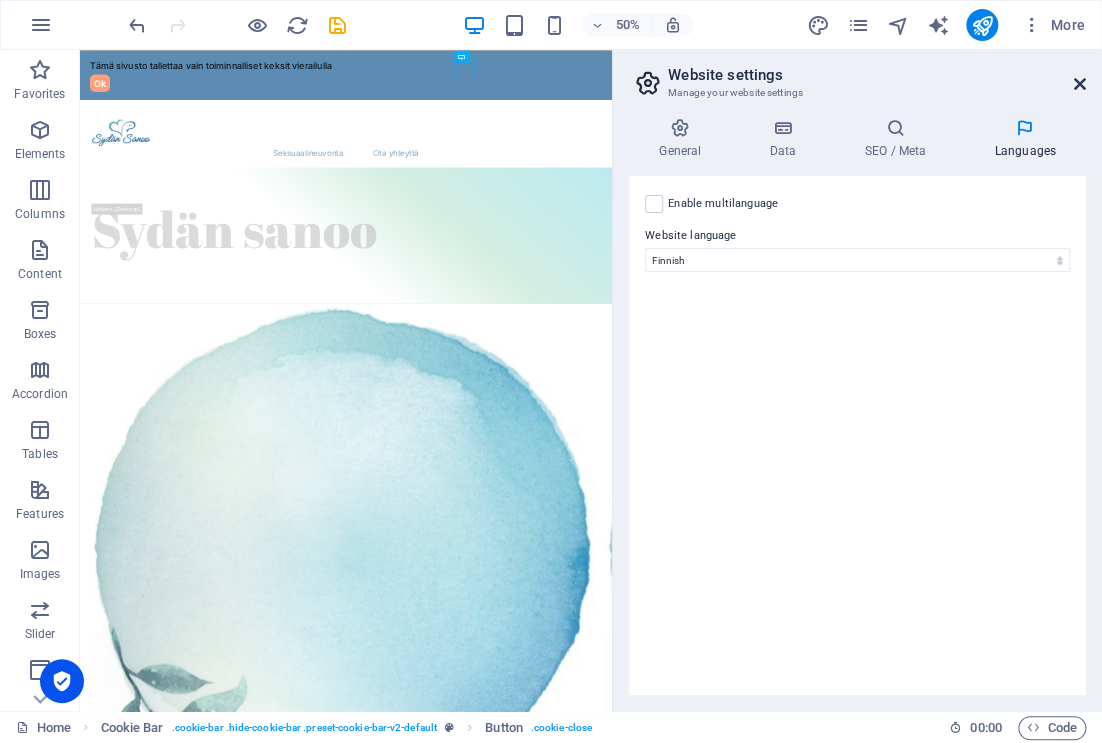 click at bounding box center (1080, 84) 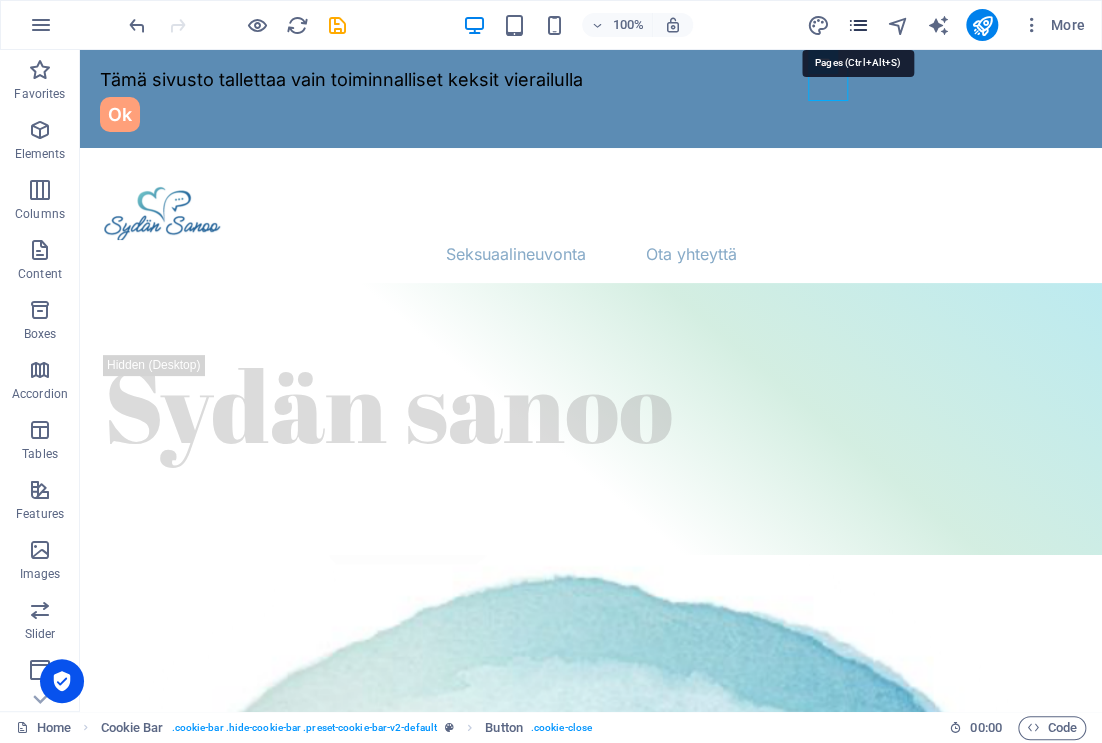 click at bounding box center (857, 25) 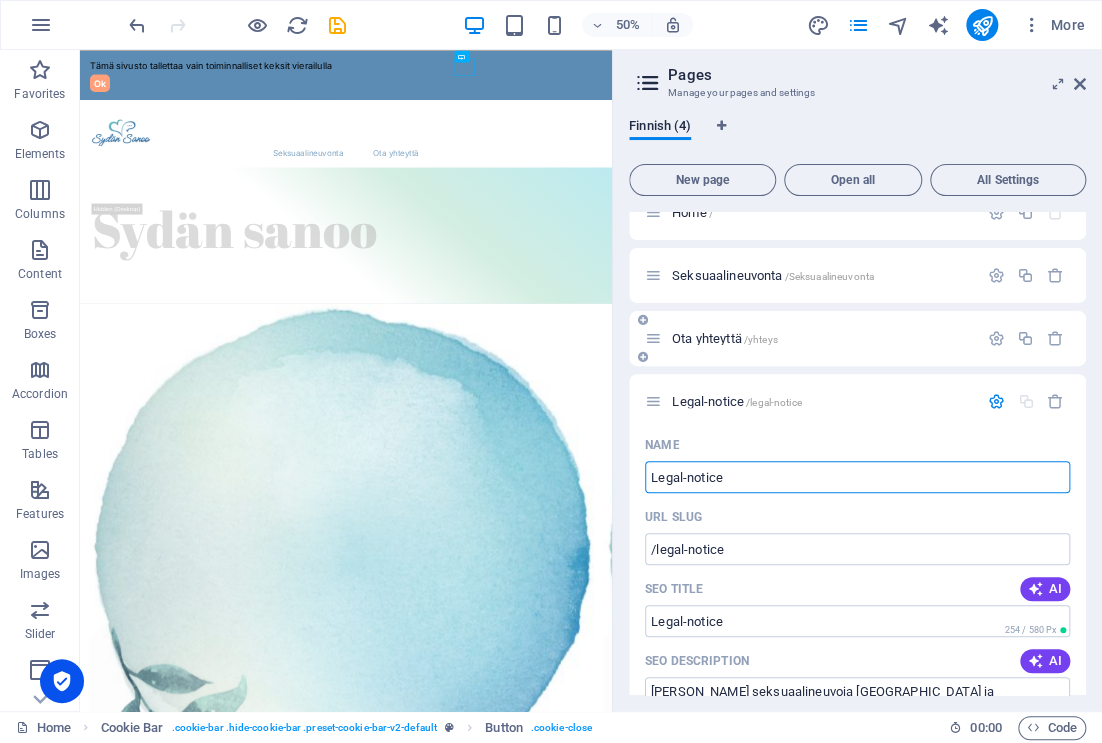 scroll, scrollTop: 0, scrollLeft: 0, axis: both 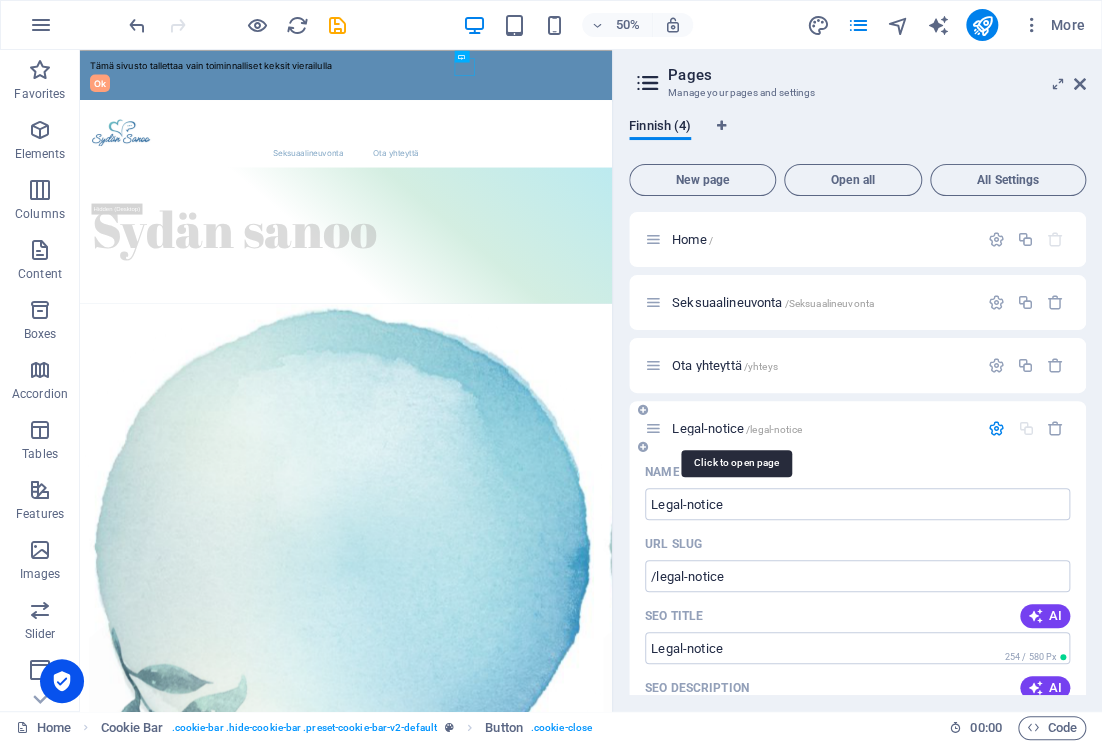 click on "Legal-notice /legal-notice" at bounding box center [736, 428] 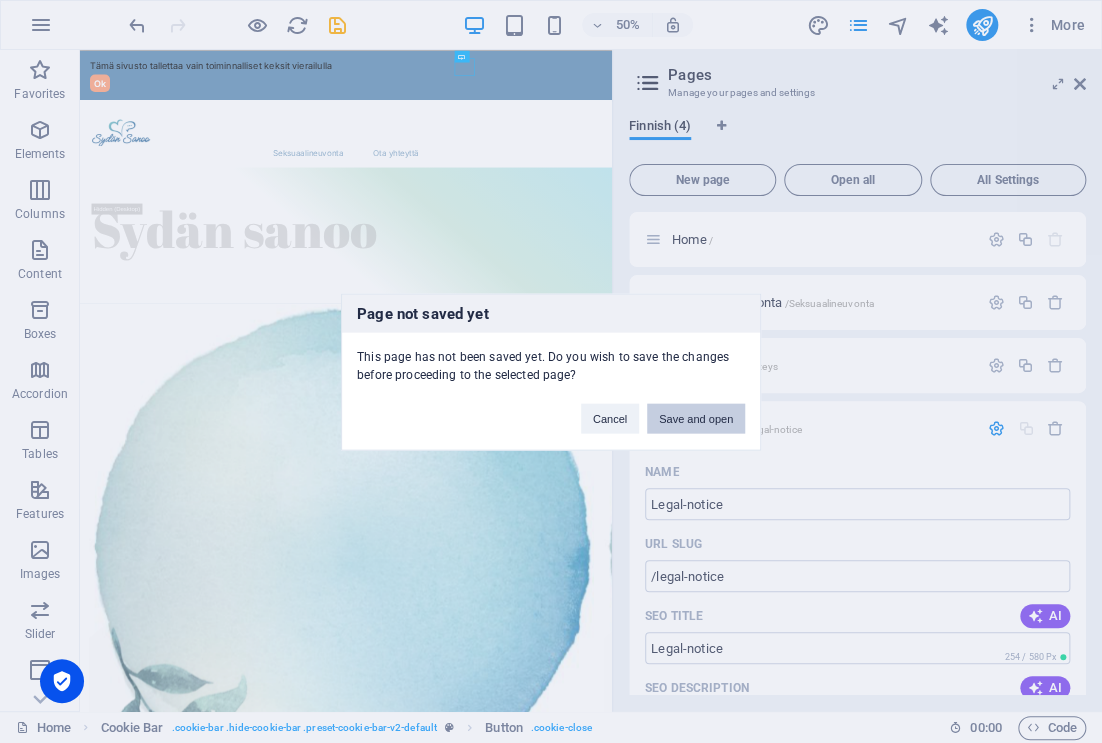 click on "Save and open" at bounding box center [696, 418] 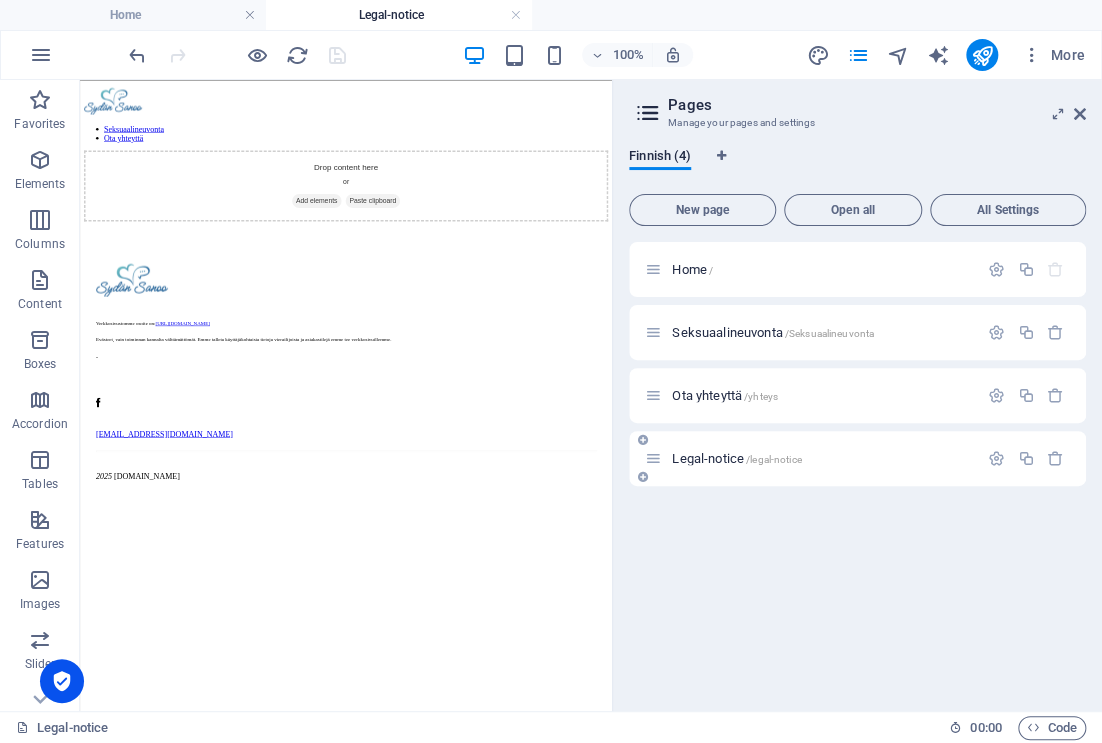 scroll, scrollTop: 0, scrollLeft: 0, axis: both 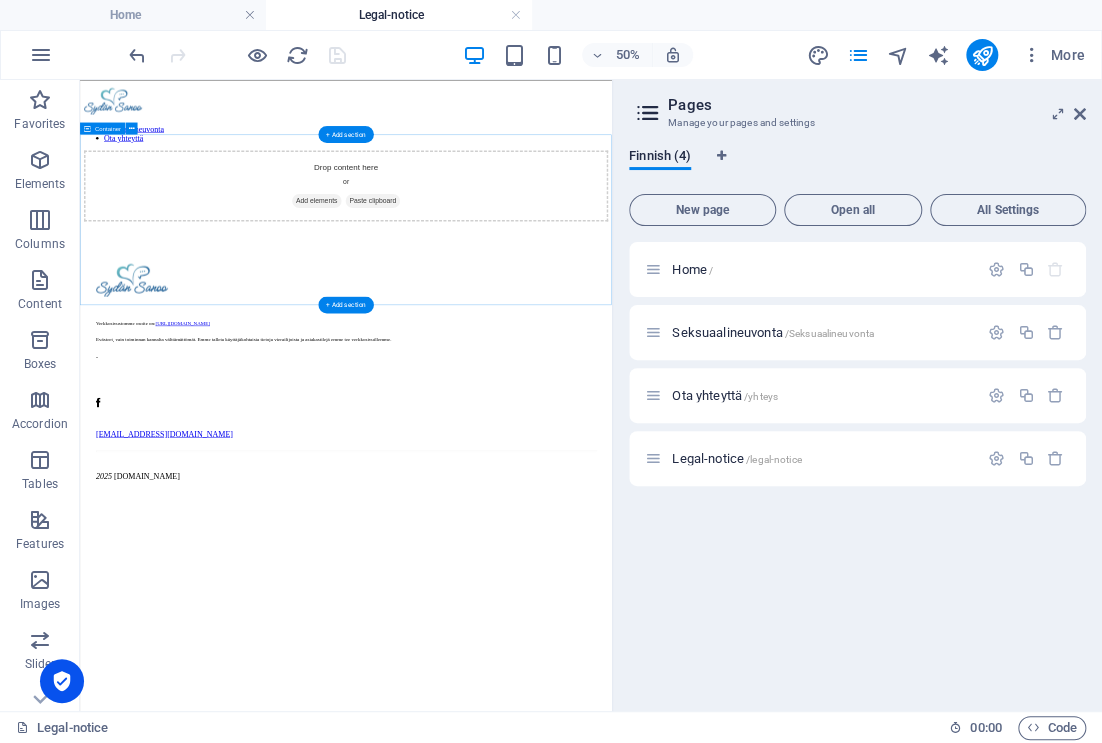 click on "Paste clipboard" at bounding box center [666, 321] 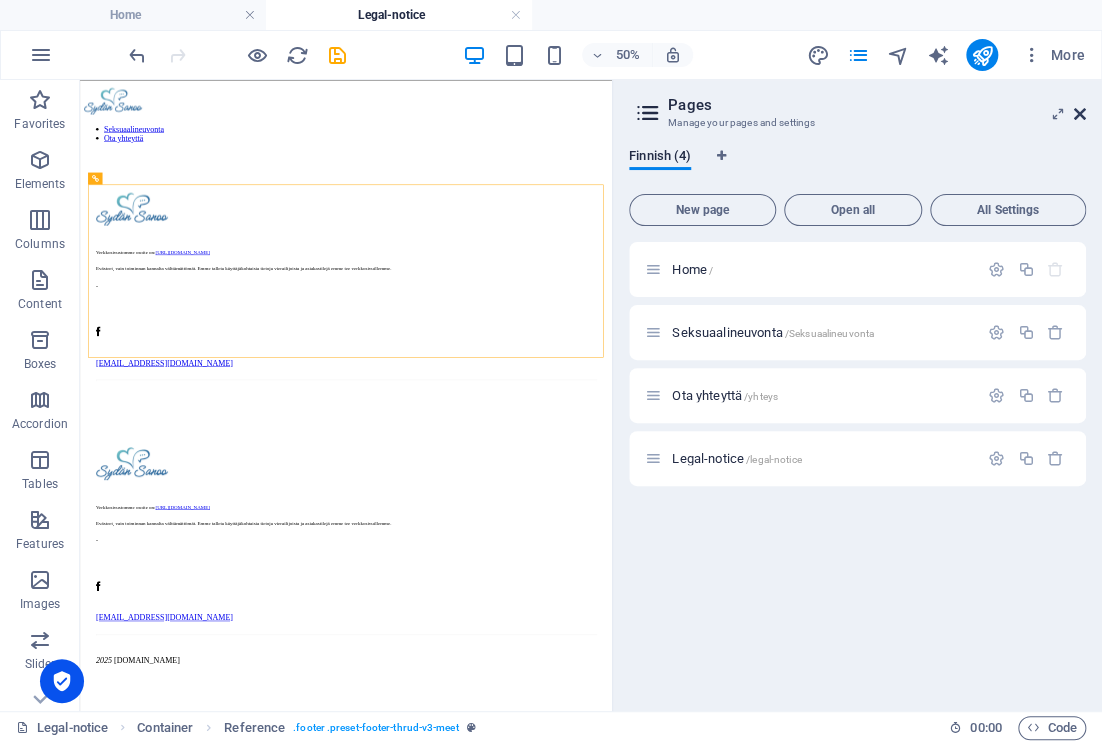 click at bounding box center [1080, 114] 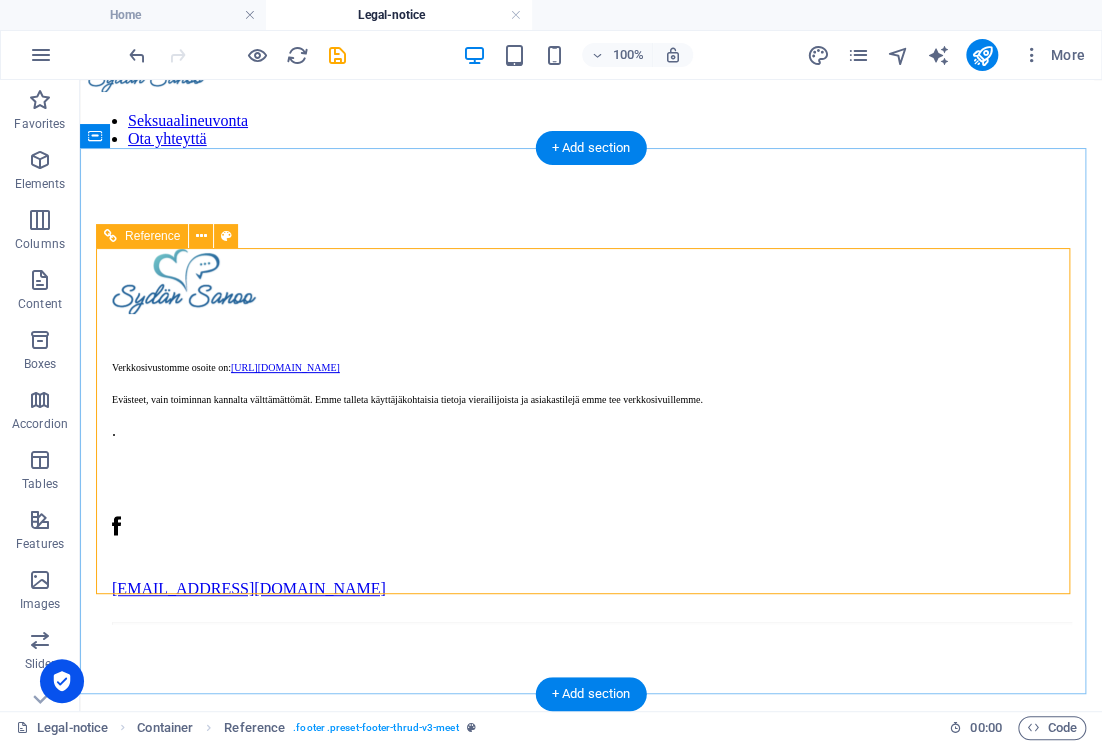 scroll, scrollTop: 0, scrollLeft: 0, axis: both 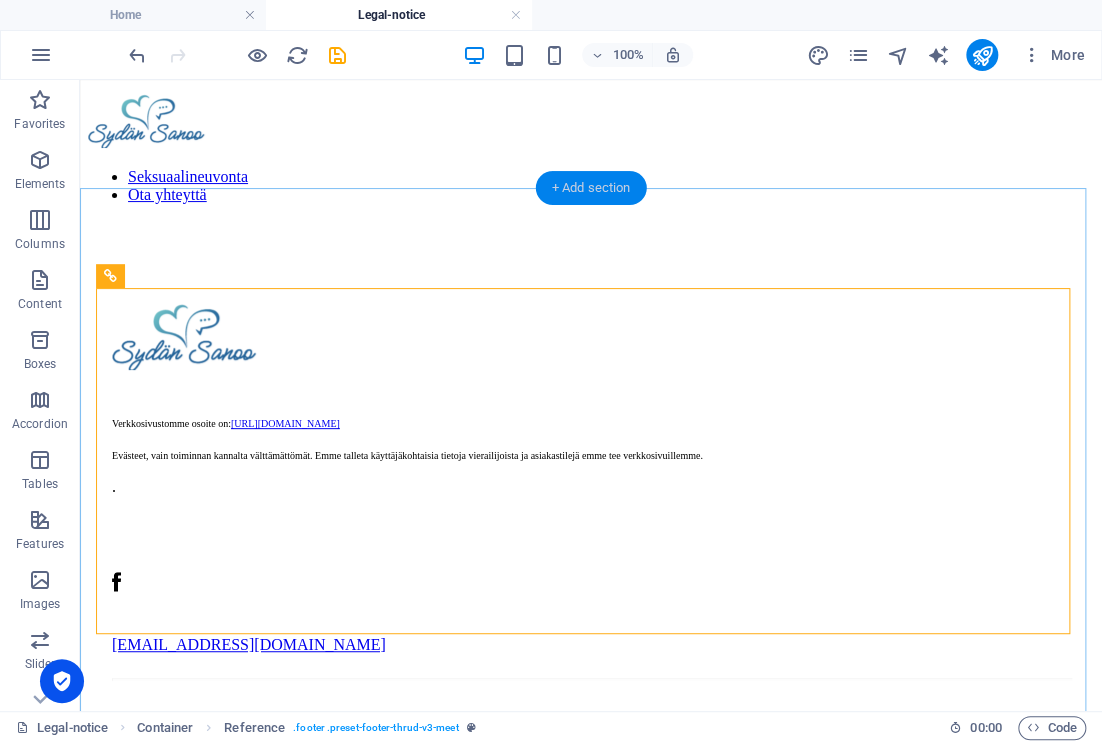 click on "+ Add section" at bounding box center (591, 188) 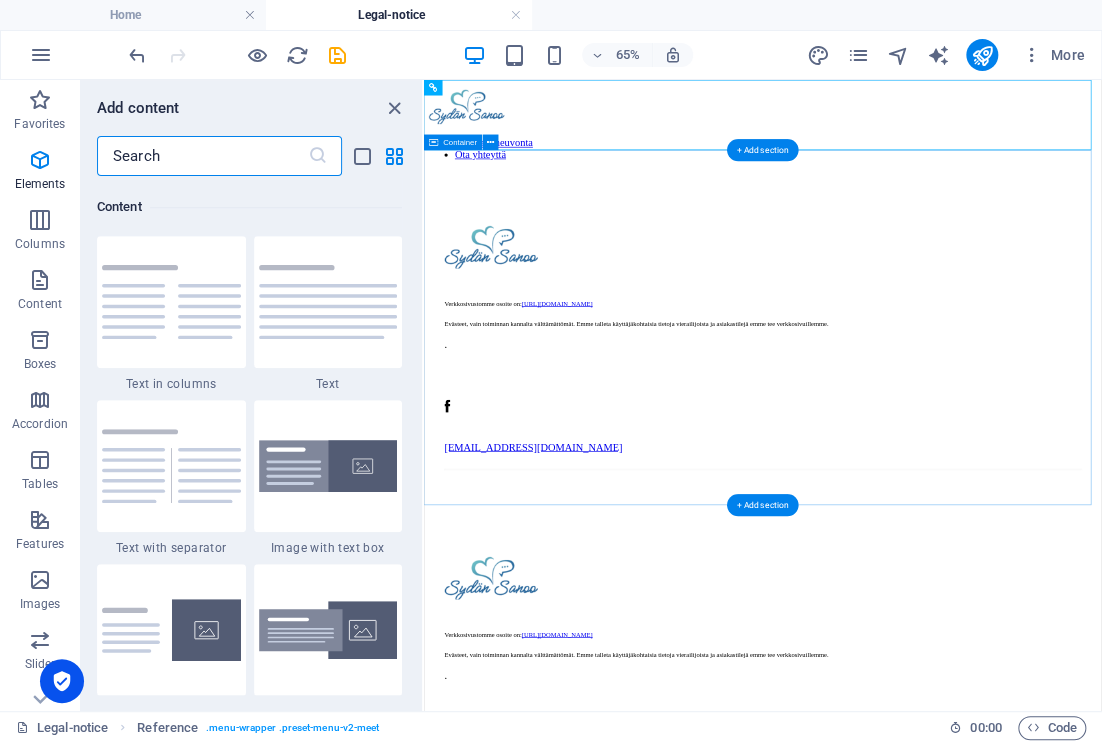 scroll, scrollTop: 3499, scrollLeft: 0, axis: vertical 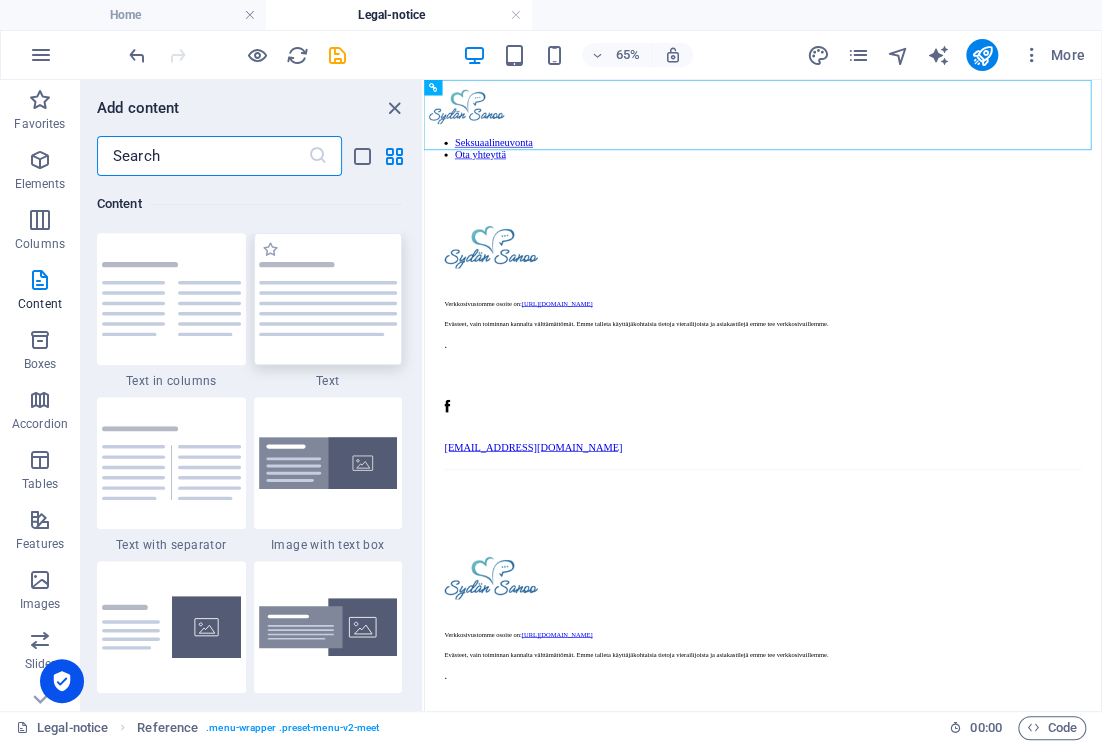 click at bounding box center (328, 299) 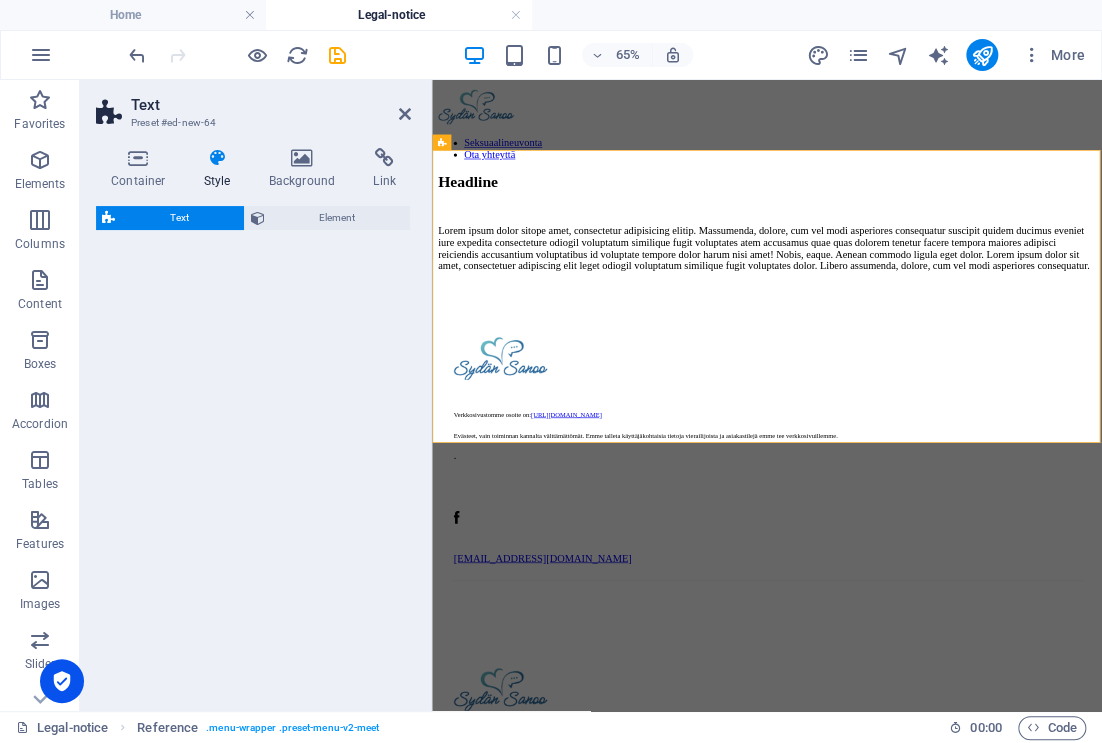 click on "Text Element" at bounding box center [253, 450] 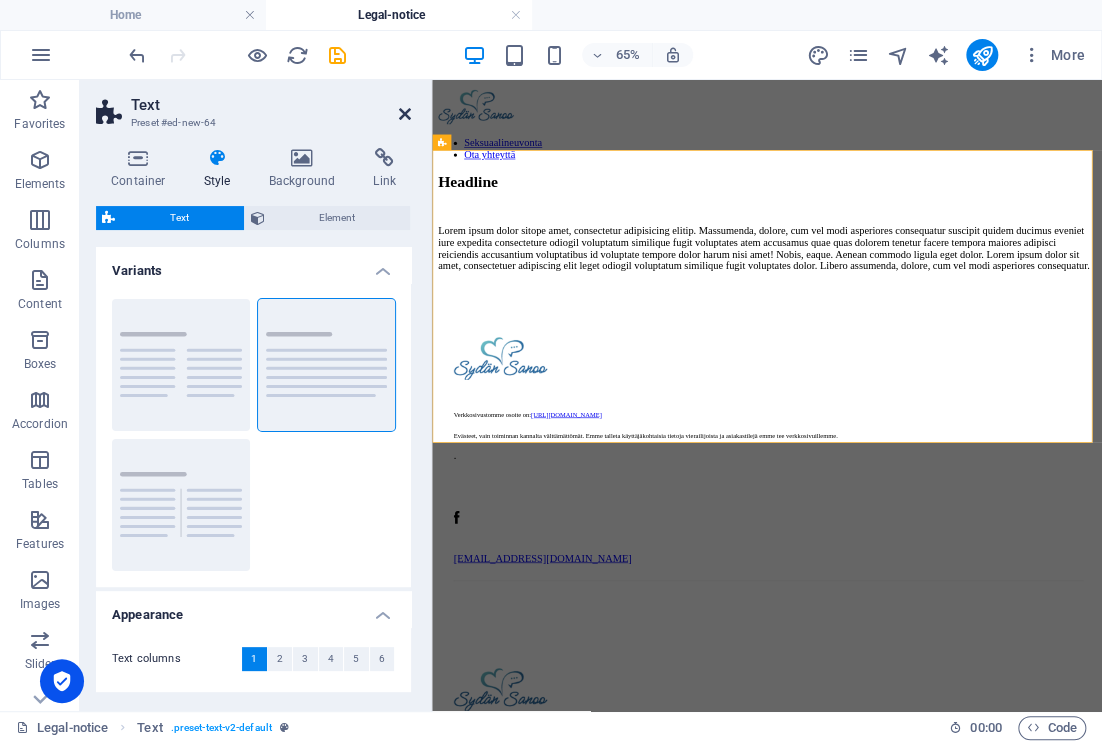 click at bounding box center (405, 114) 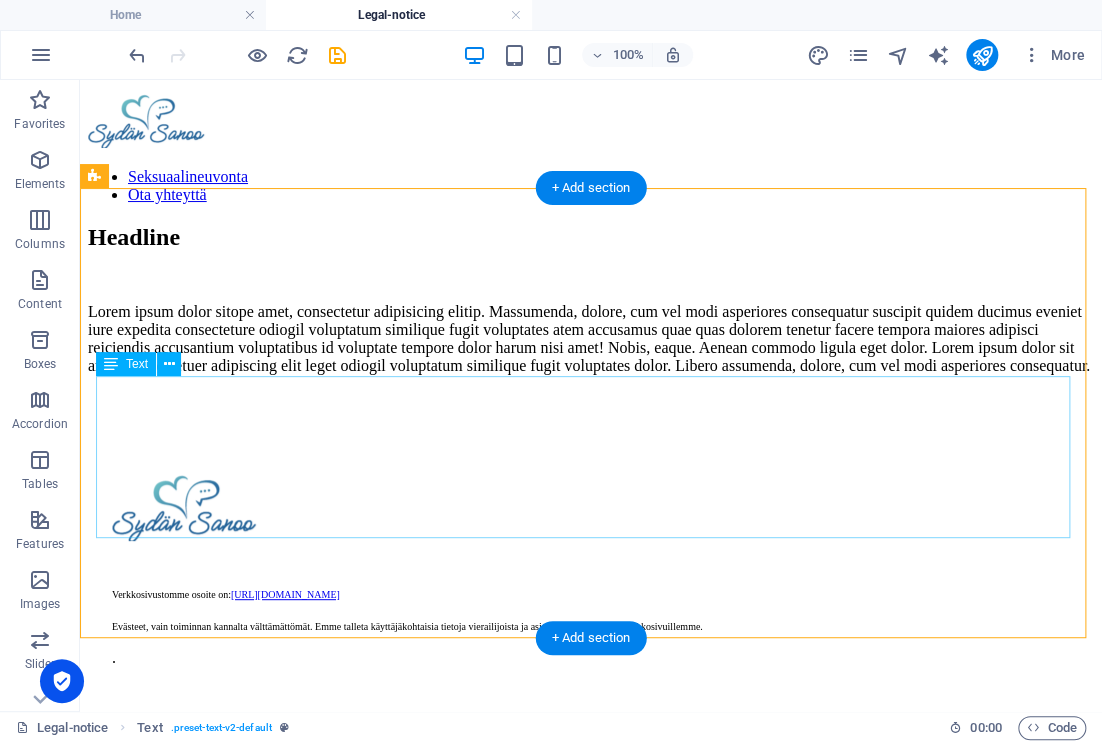 click on "Lorem ipsum dolor sitope amet, consectetur adipisicing elitip. Massumenda, dolore, cum vel modi asperiores consequatur suscipit quidem ducimus eveniet iure expedita consecteture odiogil voluptatum similique fugit voluptates atem accusamus quae quas dolorem tenetur facere tempora maiores adipisci reiciendis accusantium voluptatibus id voluptate tempore dolor harum nisi amet! Nobis, eaque. Aenean commodo ligula eget dolor. Lorem ipsum dolor sit amet, consectetuer adipiscing elit leget odiogil voluptatum similique fugit voluptates dolor. Libero assumenda, dolore, cum vel modi asperiores consequatur." at bounding box center [591, 339] 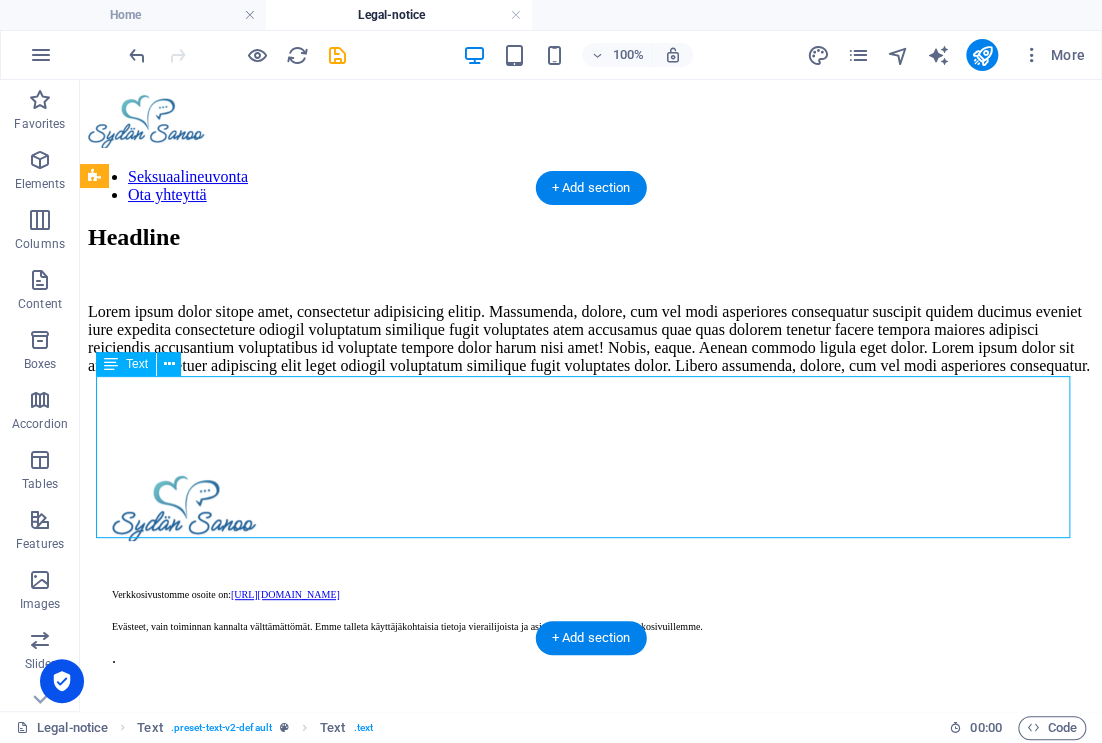 click on "Lorem ipsum dolor sitope amet, consectetur adipisicing elitip. Massumenda, dolore, cum vel modi asperiores consequatur suscipit quidem ducimus eveniet iure expedita consecteture odiogil voluptatum similique fugit voluptates atem accusamus quae quas dolorem tenetur facere tempora maiores adipisci reiciendis accusantium voluptatibus id voluptate tempore dolor harum nisi amet! Nobis, eaque. Aenean commodo ligula eget dolor. Lorem ipsum dolor sit amet, consectetuer adipiscing elit leget odiogil voluptatum similique fugit voluptates dolor. Libero assumenda, dolore, cum vel modi asperiores consequatur." at bounding box center [591, 339] 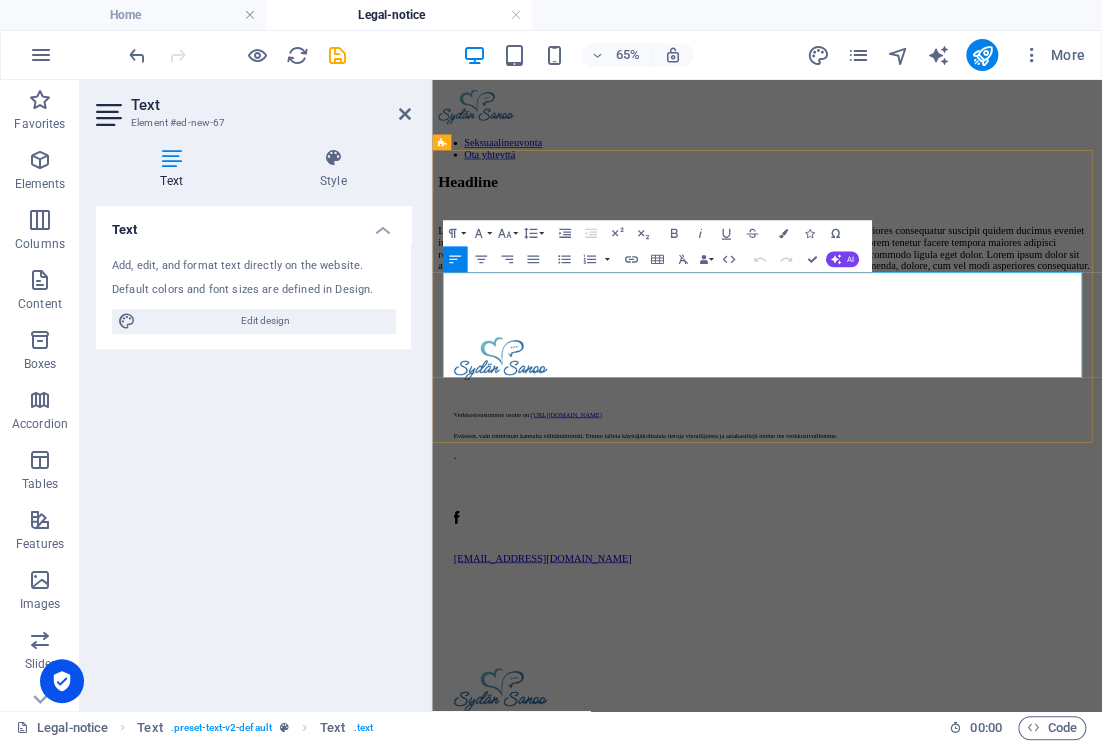 click on "Lorem ipsum dolor sitope amet, consectetur adipisicing elitip. Massumenda, dolore, cum vel modi asperiores consequatur suscipit quidem ducimus eveniet iure expedita consecteture odiogil voluptatum similique fugit voluptates atem accusamus quae quas dolorem tenetur facere tempora maiores adipisci reiciendis accusantium voluptatibus id voluptate tempore dolor harum nisi amet! Nobis, eaque. Aenean commodo ligula eget dolor. Lorem ipsum dolor sit amet, consectetuer adipiscing elit leget odiogil voluptatum similique fugit voluptates dolor. Libero assumenda, dolore, cum vel modi asperiores consequatur." at bounding box center [947, 339] 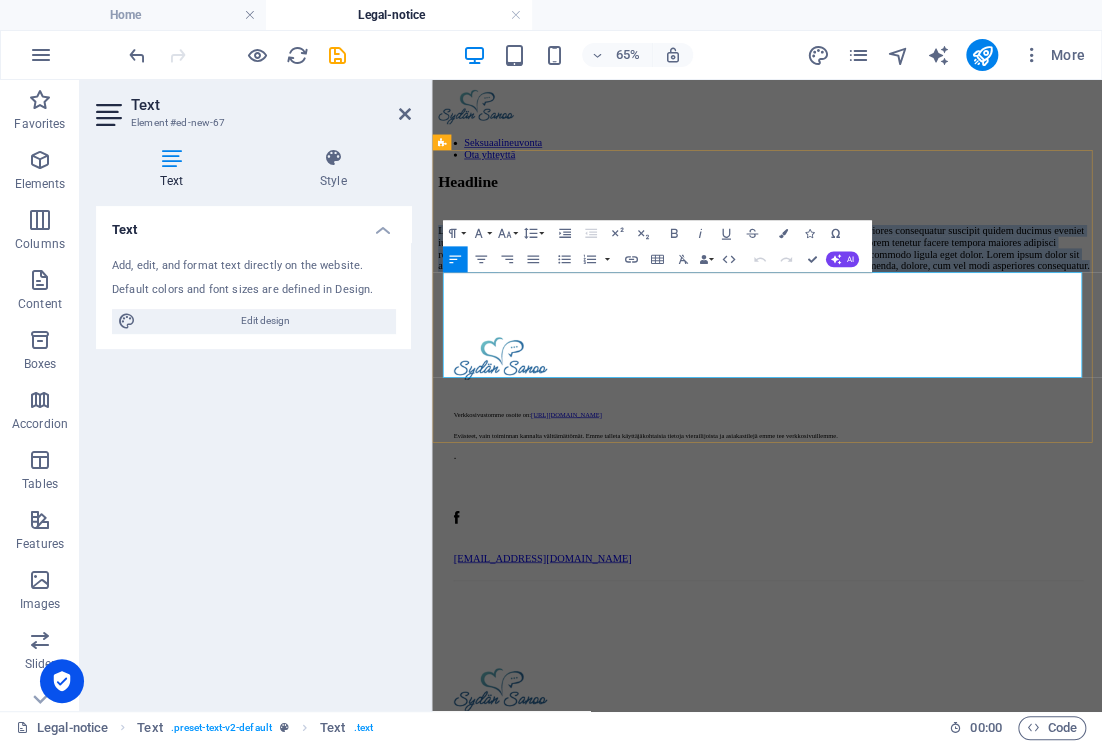 click on "Lorem ipsum dolor sitope amet, consectetur adipisicing elitip. Massumenda, dolore, cum vel modi asperiores consequatur suscipit quidem ducimus eveniet iure expedita consecteture odiogil voluptatum similique fugit voluptates atem accusamus quae quas dolorem tenetur facere tempora maiores adipisci reiciendis accusantium voluptatibus id voluptate tempore dolor harum nisi amet! Nobis, eaque. Aenean commodo ligula eget dolor. Lorem ipsum dolor sit amet, consectetuer adipiscing elit leget odiogil voluptatum similique fugit voluptates dolor. Libero assumenda, dolore, cum vel modi asperiores consequatur." at bounding box center [947, 339] 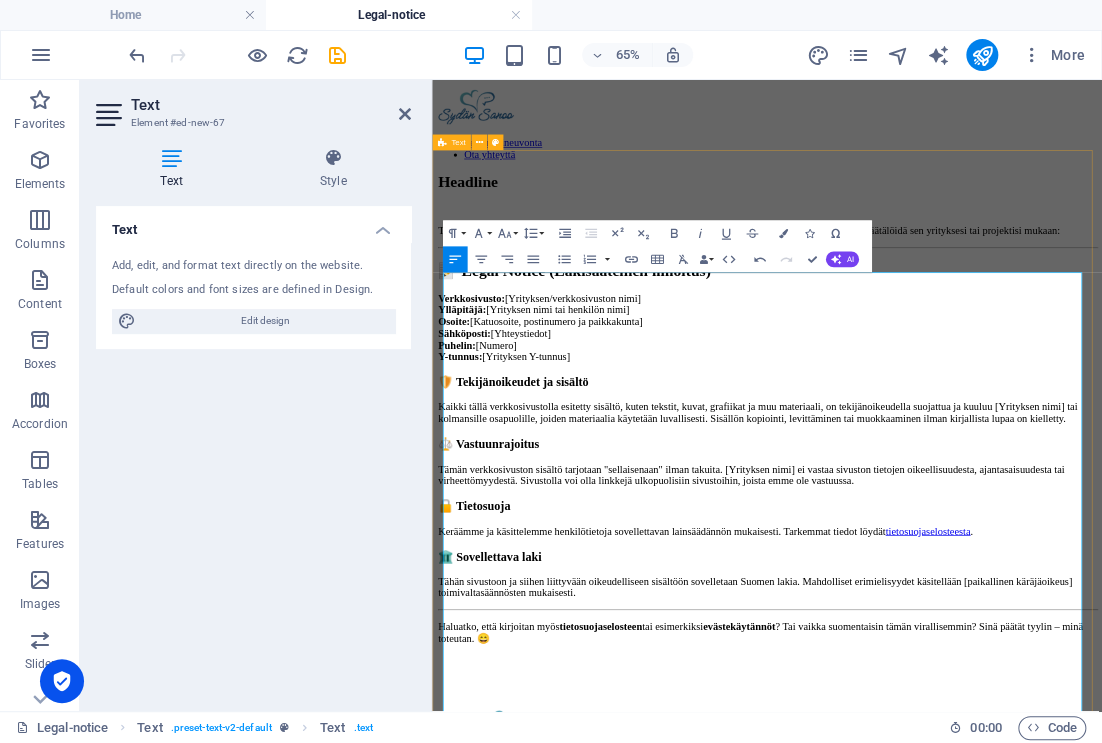 drag, startPoint x: 696, startPoint y: 423, endPoint x: 446, endPoint y: 389, distance: 252.3014 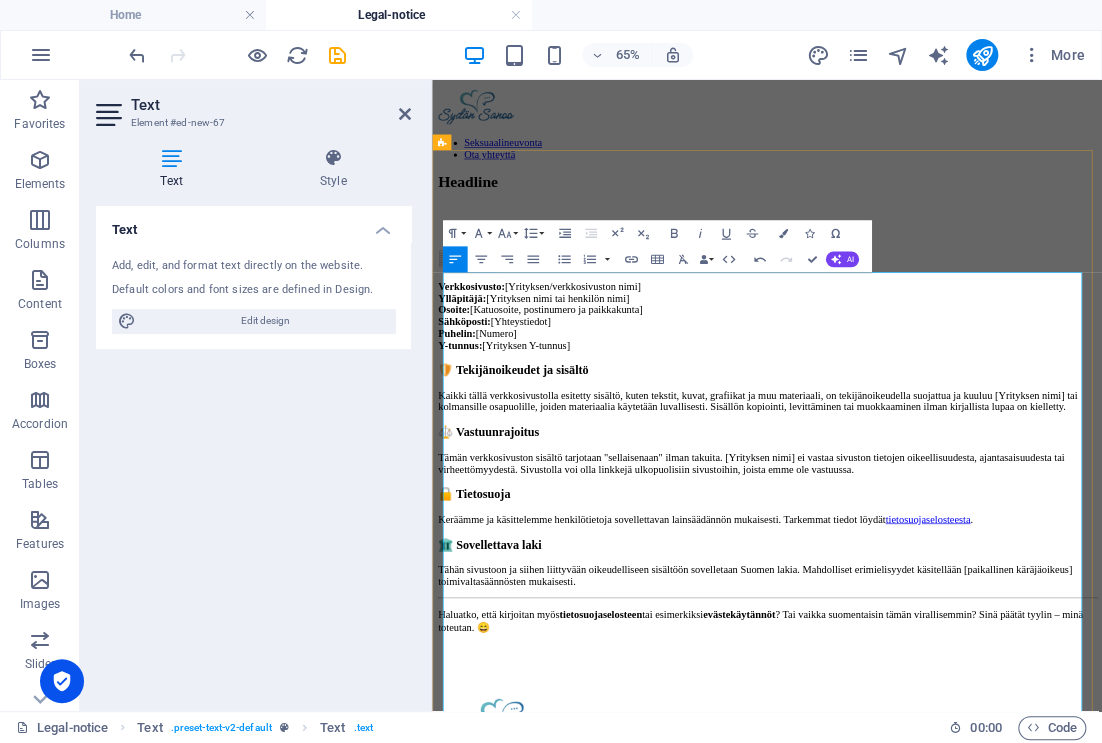 click on "📝 Legal Notice (Lakisääteinen ilmoitus)" at bounding box center (947, 355) 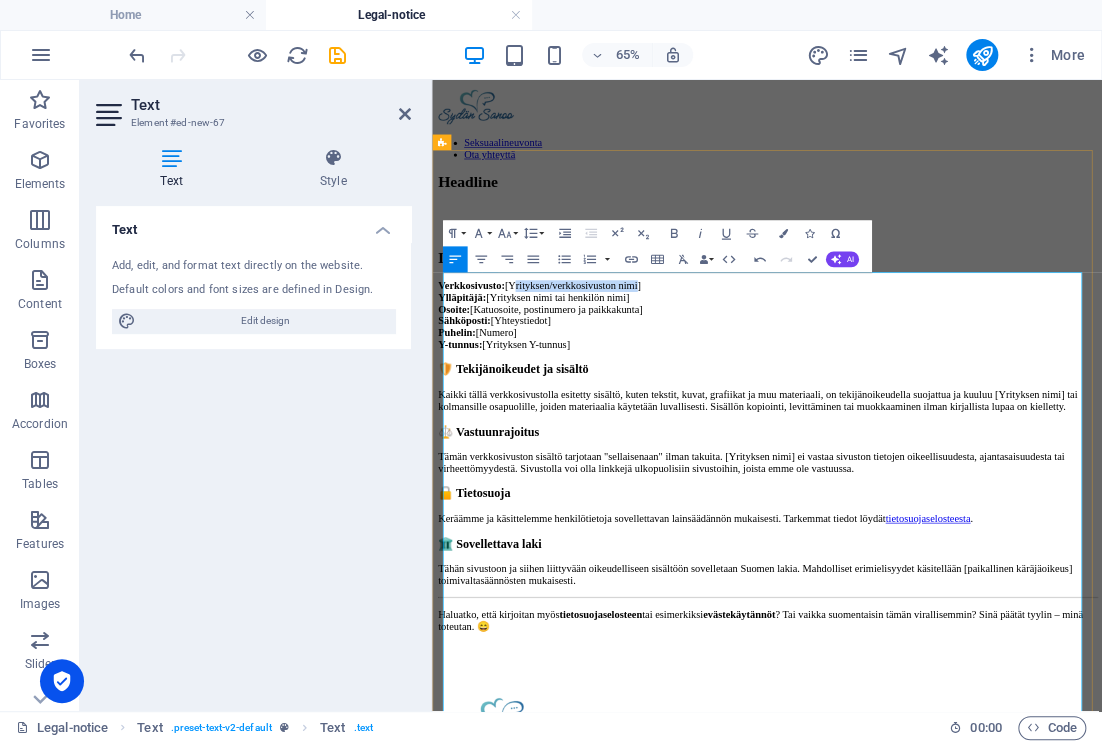 drag, startPoint x: 590, startPoint y: 560, endPoint x: 840, endPoint y: 553, distance: 250.09798 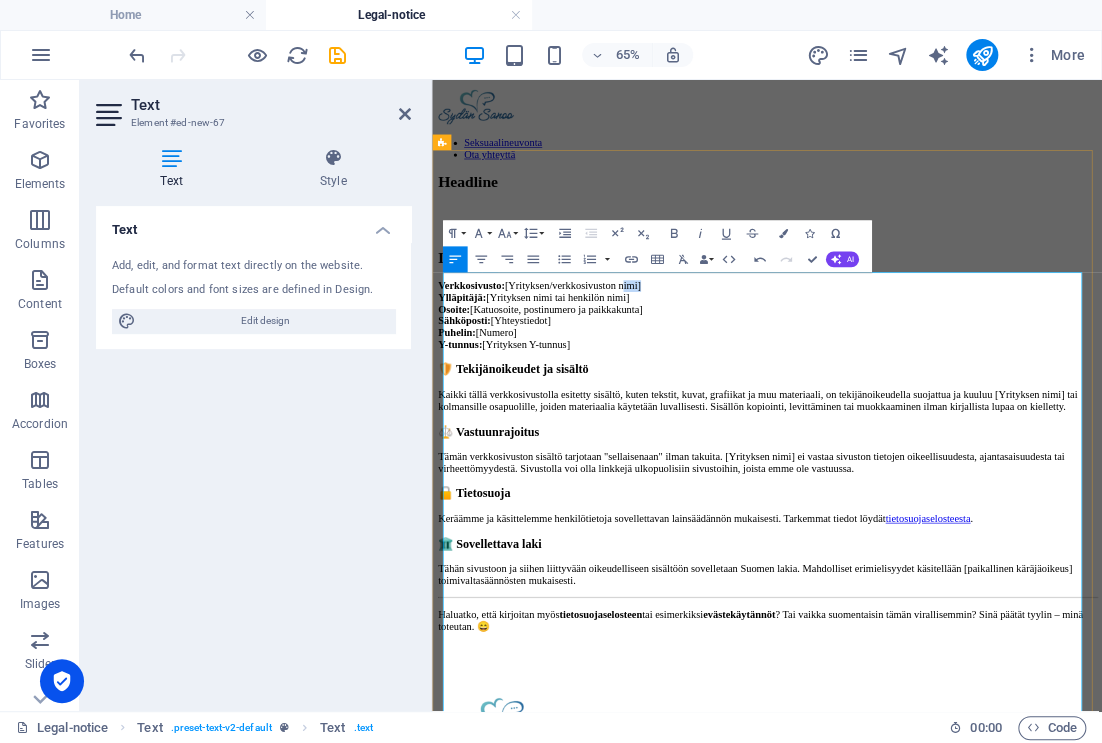 click on "Verkkosivusto:  [Yrityksen/verkkosivuston nimi] Ylläpitäjä:  [Yrityksen nimi tai henkilön nimi] Osoite:  [Katuosoite, postinumero ja paikkakunta] Sähköposti:  [Yhteystiedot] Puhelin:  [Numero] Y-tunnus:  [Yrityksen Y-tunnus]" at bounding box center [947, 442] 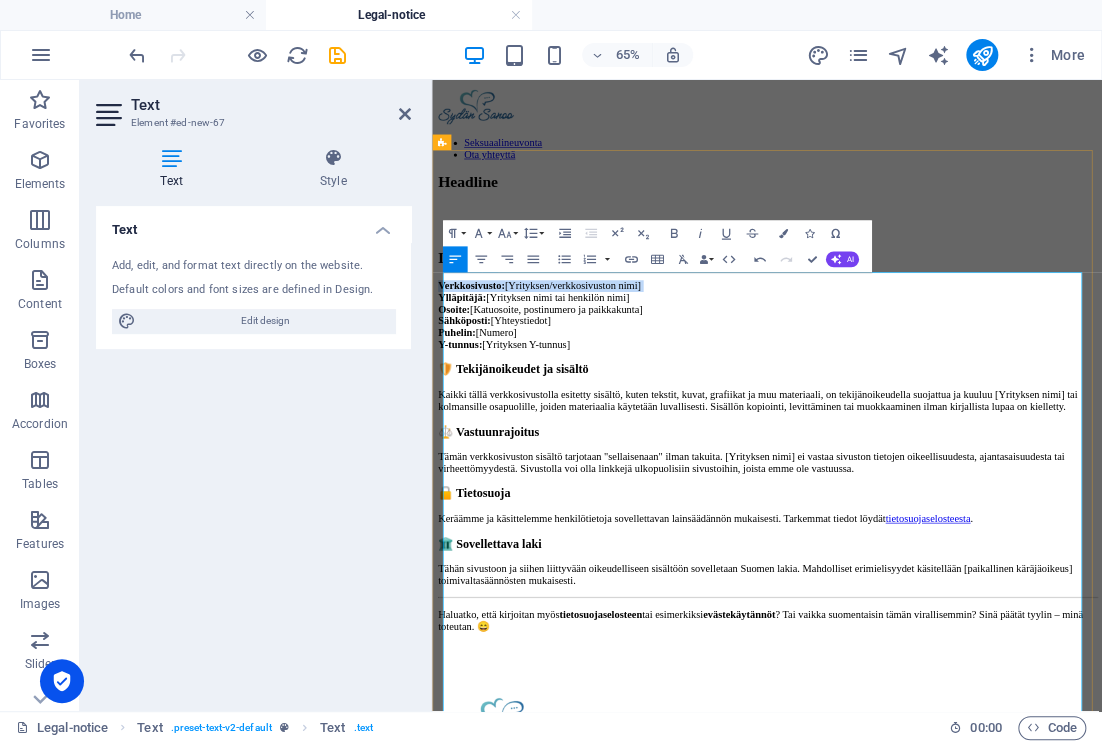 click on "Verkkosivusto:  [Yrityksen/verkkosivuston nimi] Ylläpitäjä:  [Yrityksen nimi tai henkilön nimi] Osoite:  [Katuosoite, postinumero ja paikkakunta] Sähköposti:  [Yhteystiedot] Puhelin:  [Numero] Y-tunnus:  [Yrityksen Y-tunnus]" at bounding box center [947, 442] 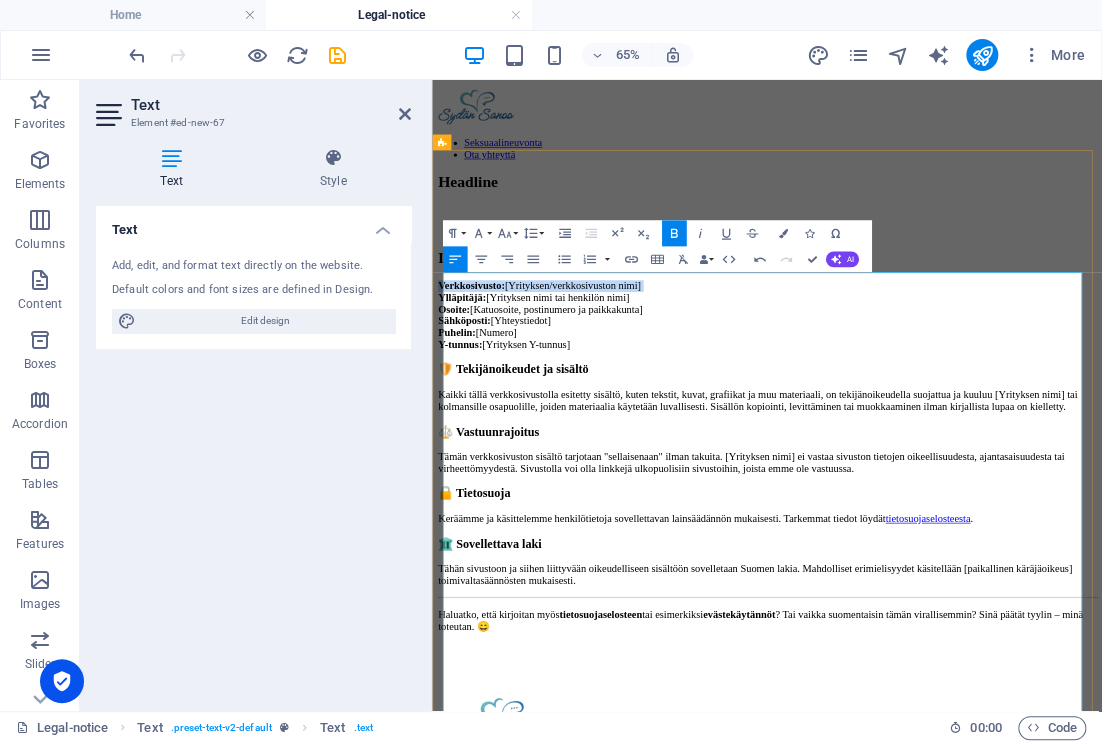 click on "Verkkosivusto:  [Yrityksen/verkkosivuston nimi] Ylläpitäjä:  [Yrityksen nimi tai henkilön nimi] Osoite:  [Katuosoite, postinumero ja paikkakunta] Sähköposti:  [Yhteystiedot] Puhelin:  [Numero] Y-tunnus:  [Yrityksen Y-tunnus]" at bounding box center (947, 442) 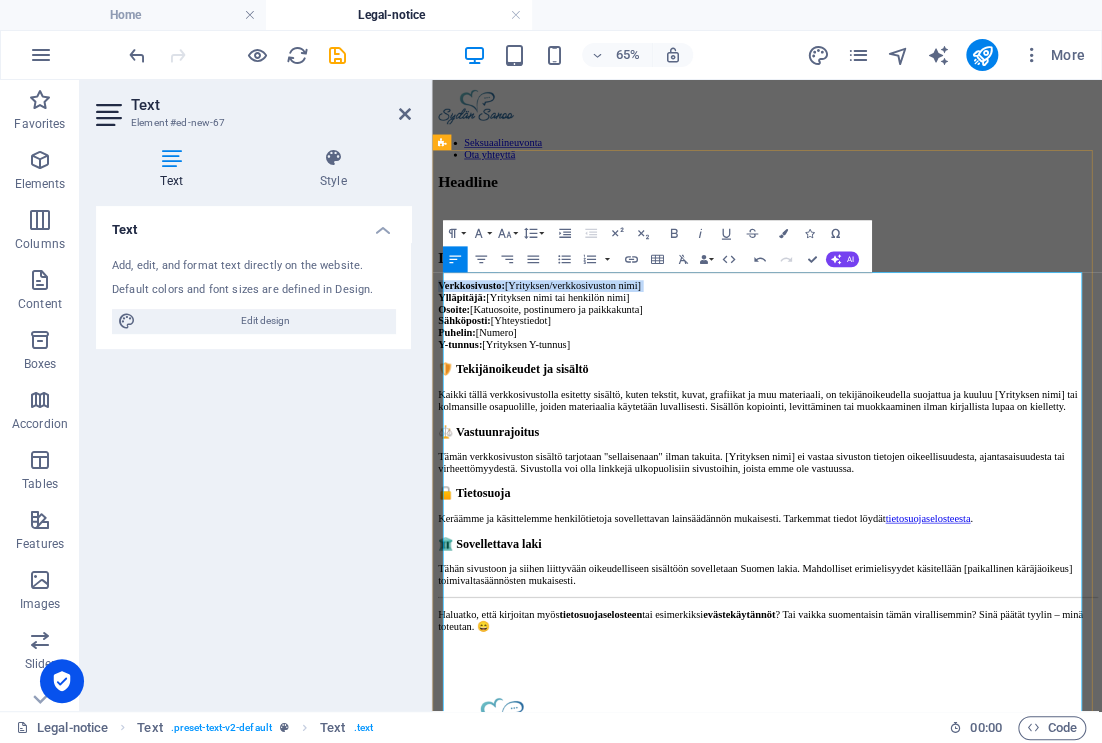 drag, startPoint x: 806, startPoint y: 568, endPoint x: 577, endPoint y: 559, distance: 229.17679 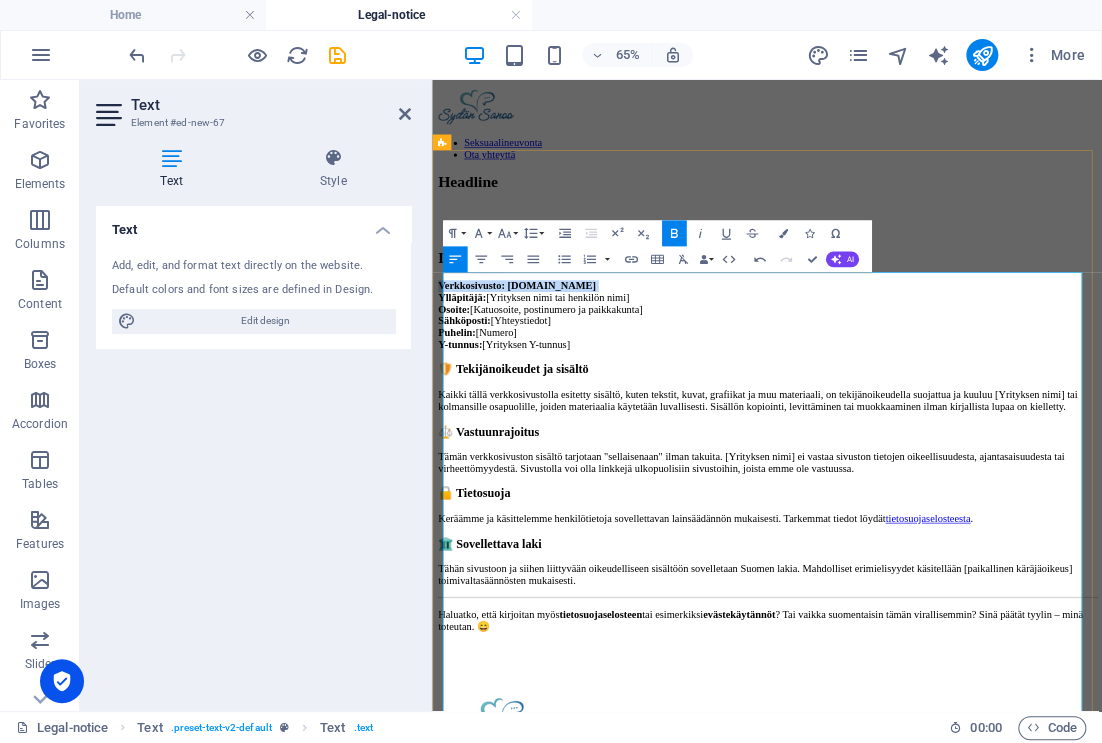 drag, startPoint x: 835, startPoint y: 585, endPoint x: 540, endPoint y: 584, distance: 295.0017 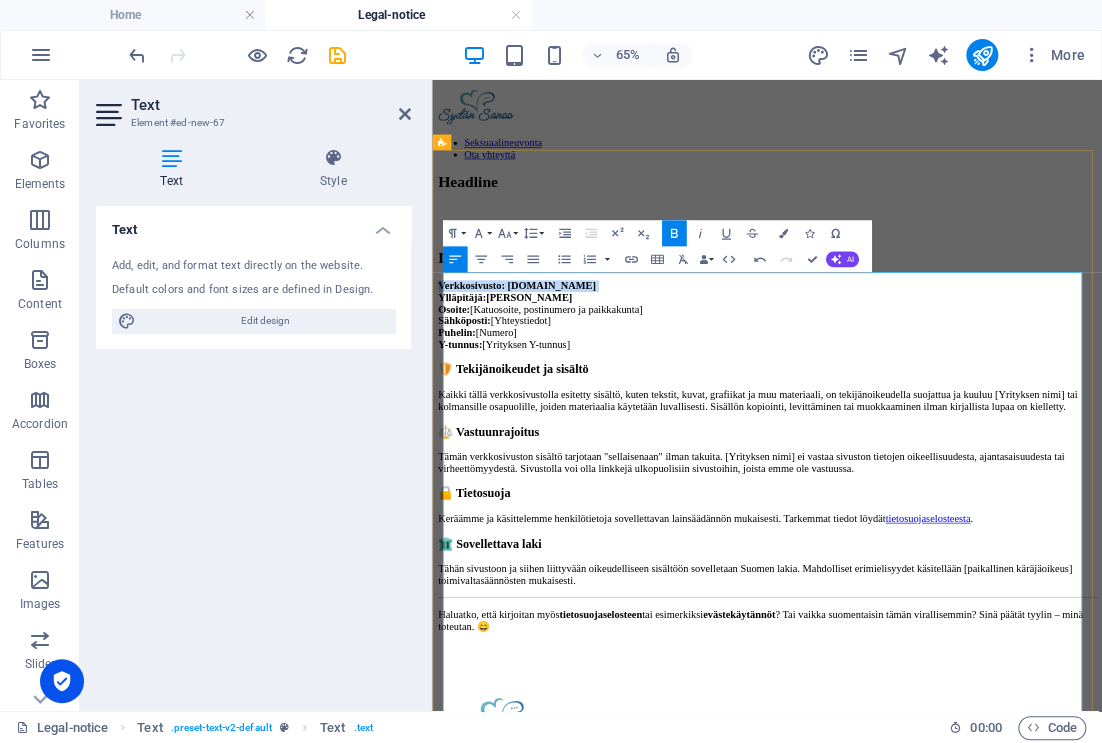 drag, startPoint x: 867, startPoint y: 613, endPoint x: 523, endPoint y: 608, distance: 344.03635 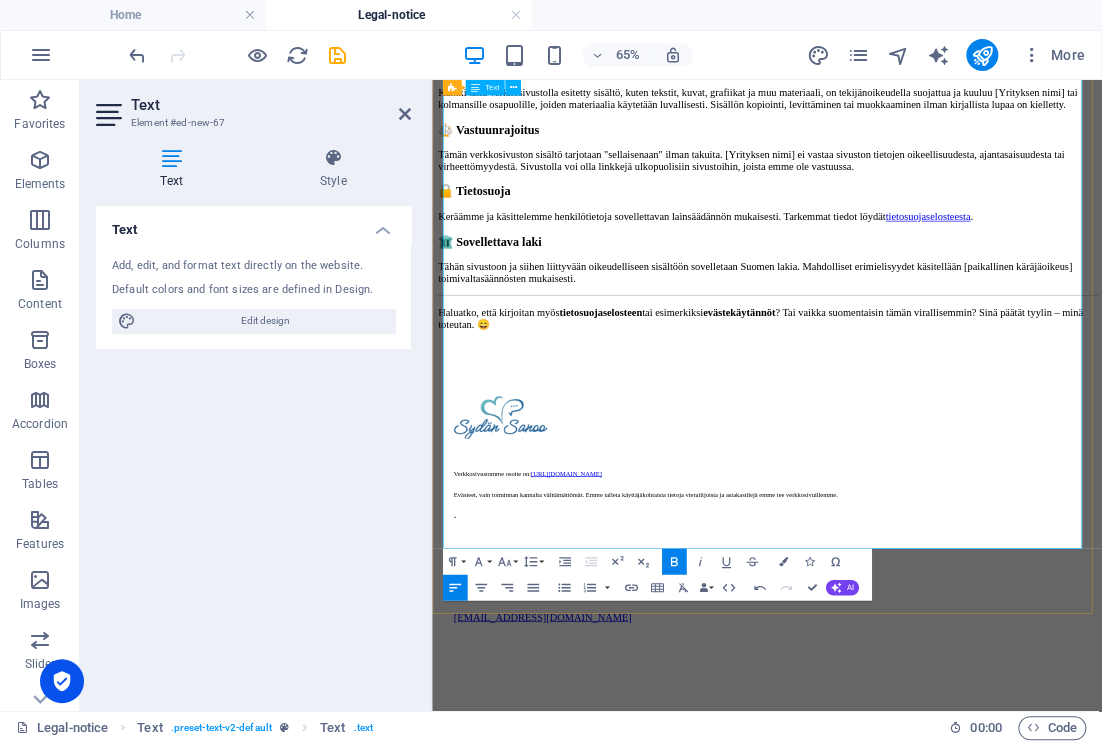 scroll, scrollTop: 0, scrollLeft: 0, axis: both 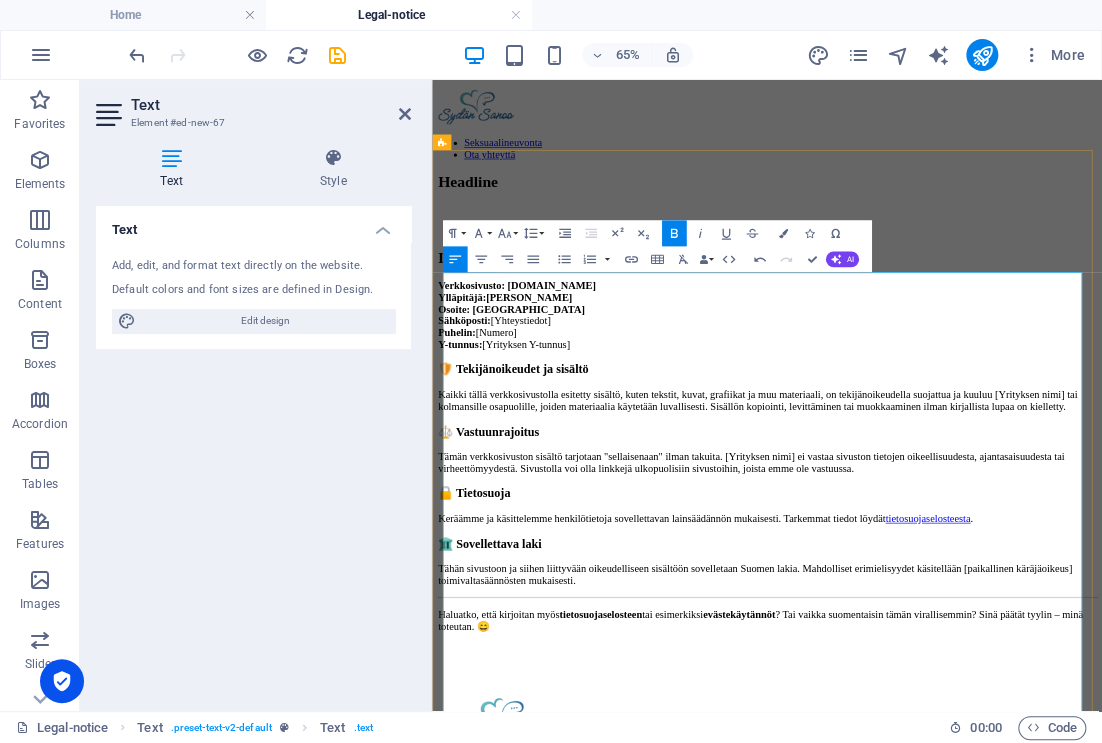 drag, startPoint x: 690, startPoint y: 640, endPoint x: 555, endPoint y: 644, distance: 135.05925 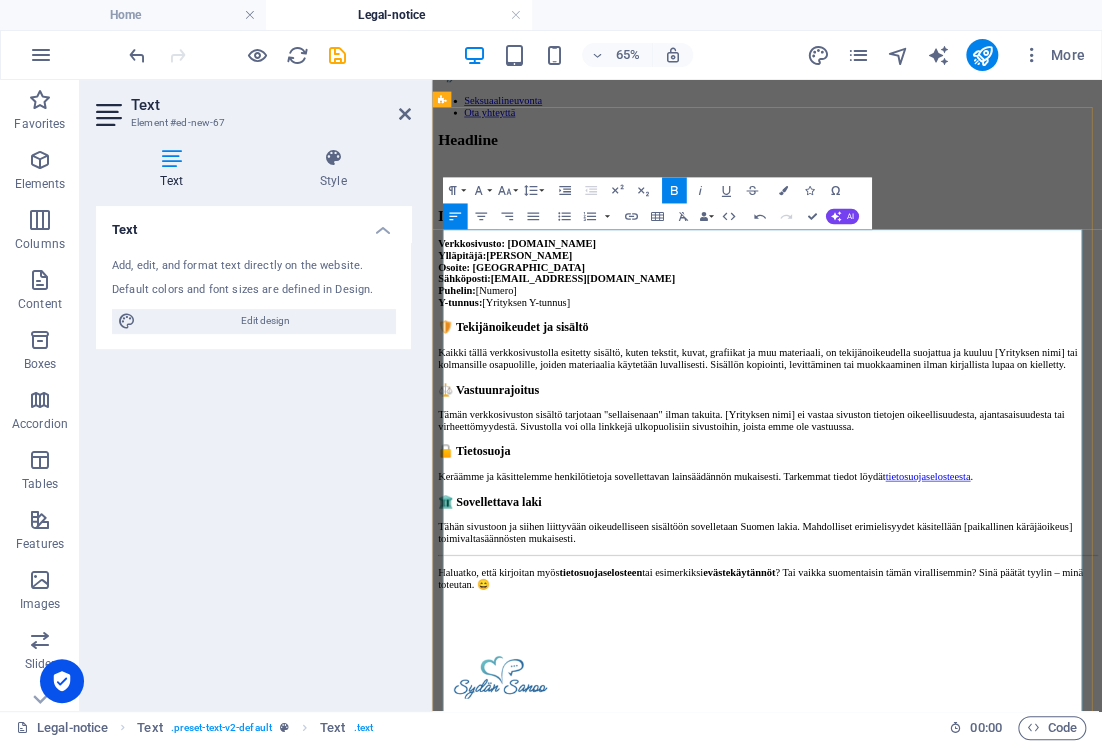 scroll, scrollTop: 106, scrollLeft: 0, axis: vertical 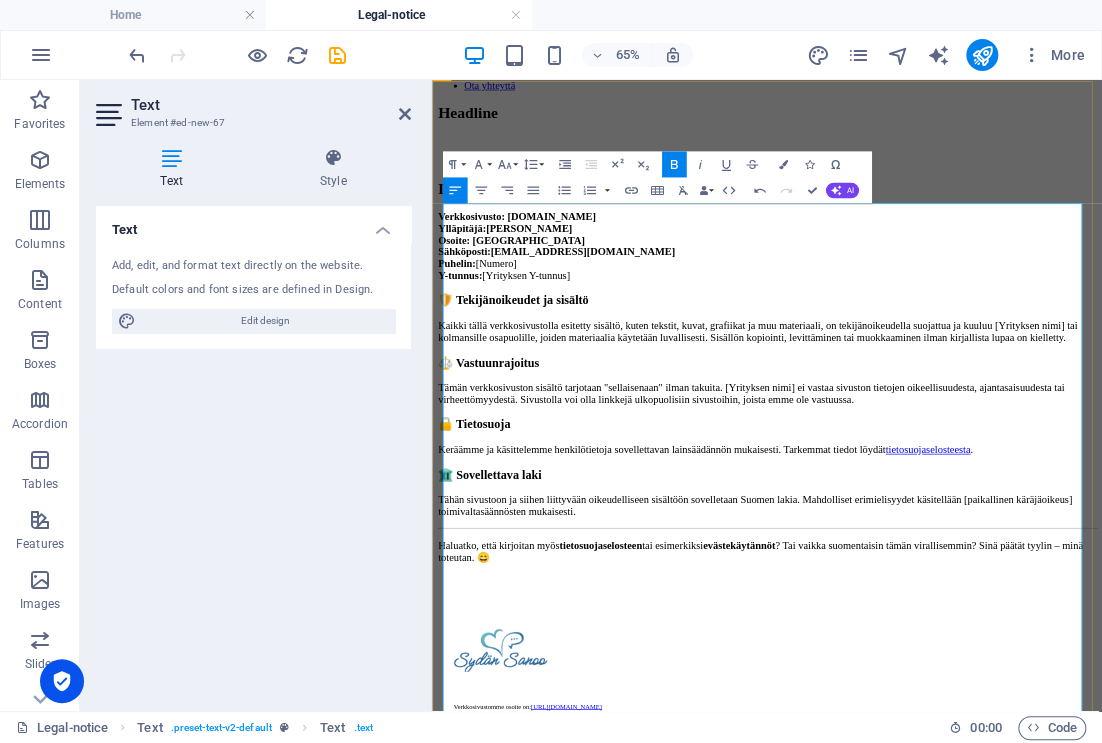 click on "Verkkosivusto: [DOMAIN_NAME] Ylläpitäjä:[PERSON_NAME] Osoite: Haapajärvi Sähköposti:[EMAIL_ADDRESS][DOMAIN_NAME] Puhelin:  [Numero] Y-tunnus:  [Yrityksen Y-tunnus]" at bounding box center (947, 336) 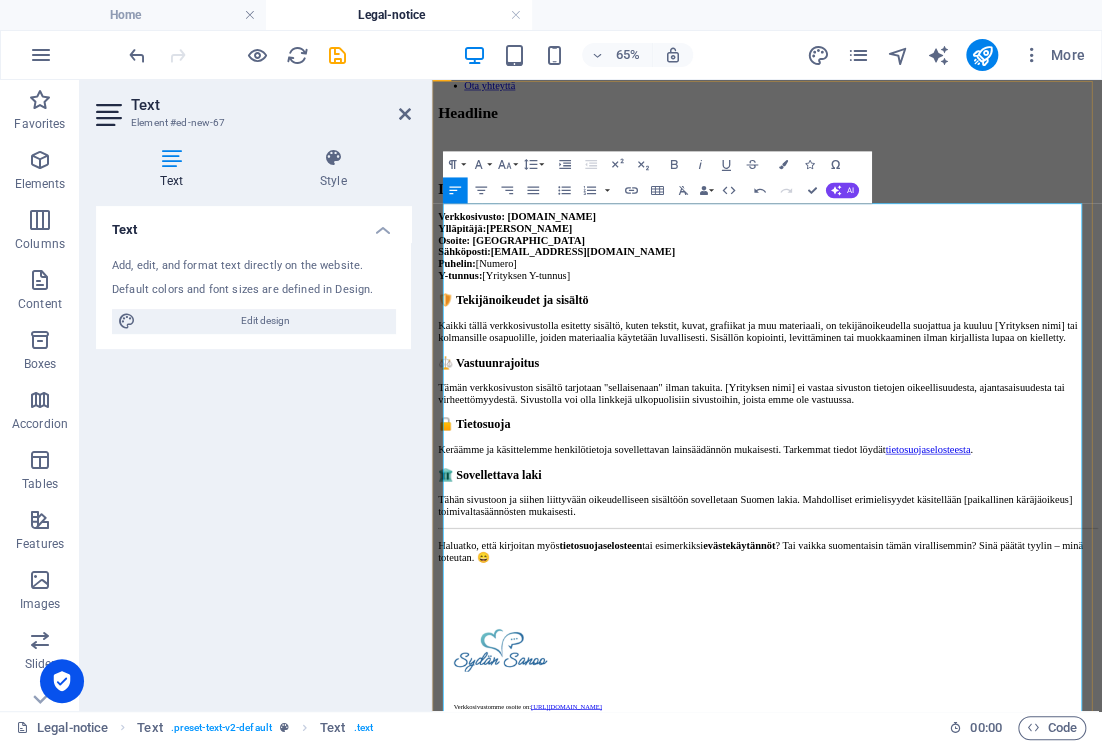 click on "Verkkosivusto: [DOMAIN_NAME] Ylläpitäjä:[PERSON_NAME] Osoite: Haapajärvi Sähköposti:[EMAIL_ADDRESS][DOMAIN_NAME] Puhelin:  [Numero] Y-tunnus:  [Yrityksen Y-tunnus]" at bounding box center [947, 336] 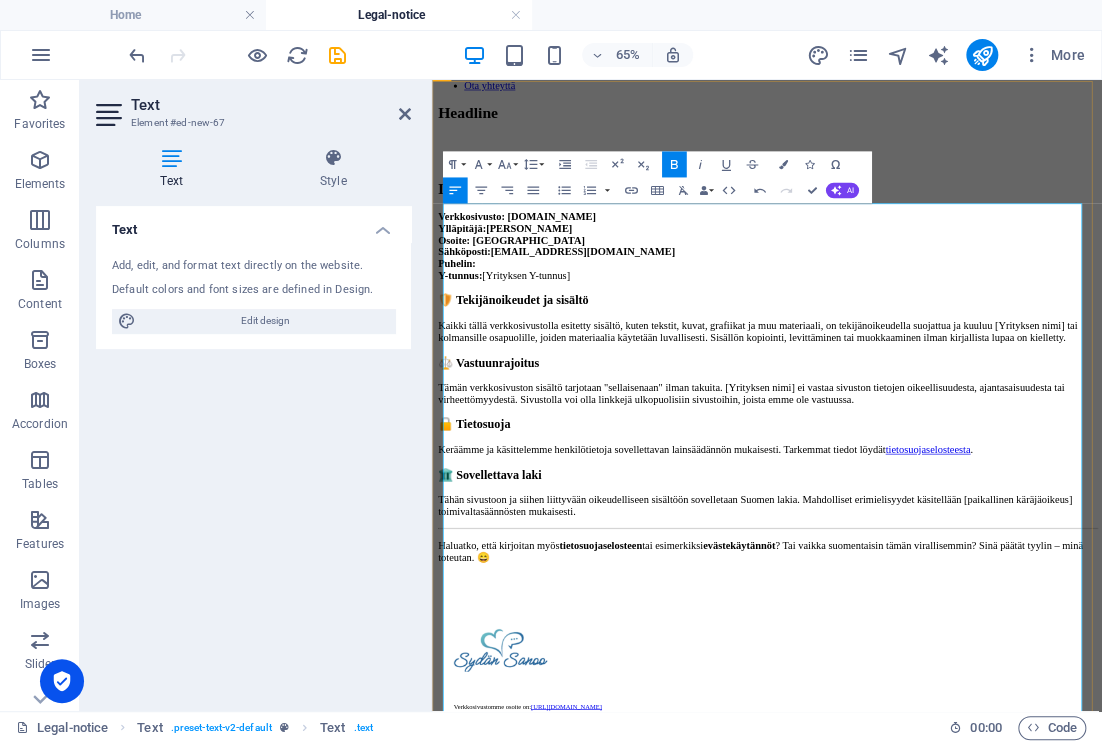 drag, startPoint x: 727, startPoint y: 591, endPoint x: 457, endPoint y: 568, distance: 270.97784 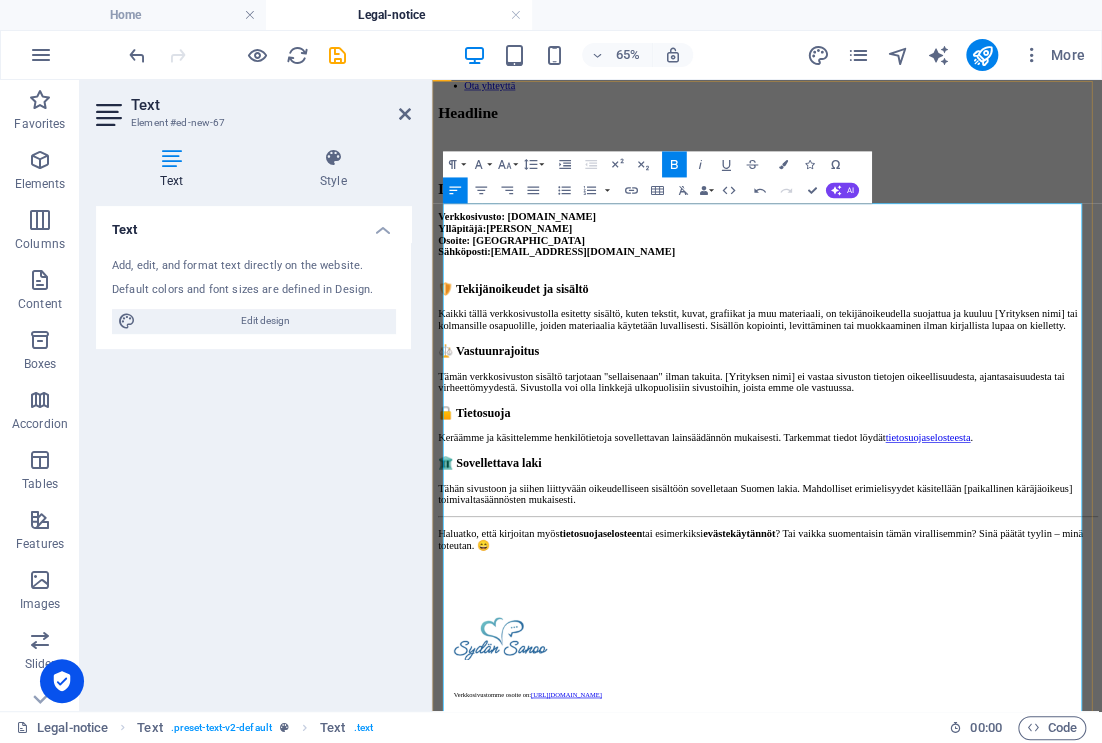 click on "🛡️ Tekijänoikeudet ja sisältö" at bounding box center [947, 401] 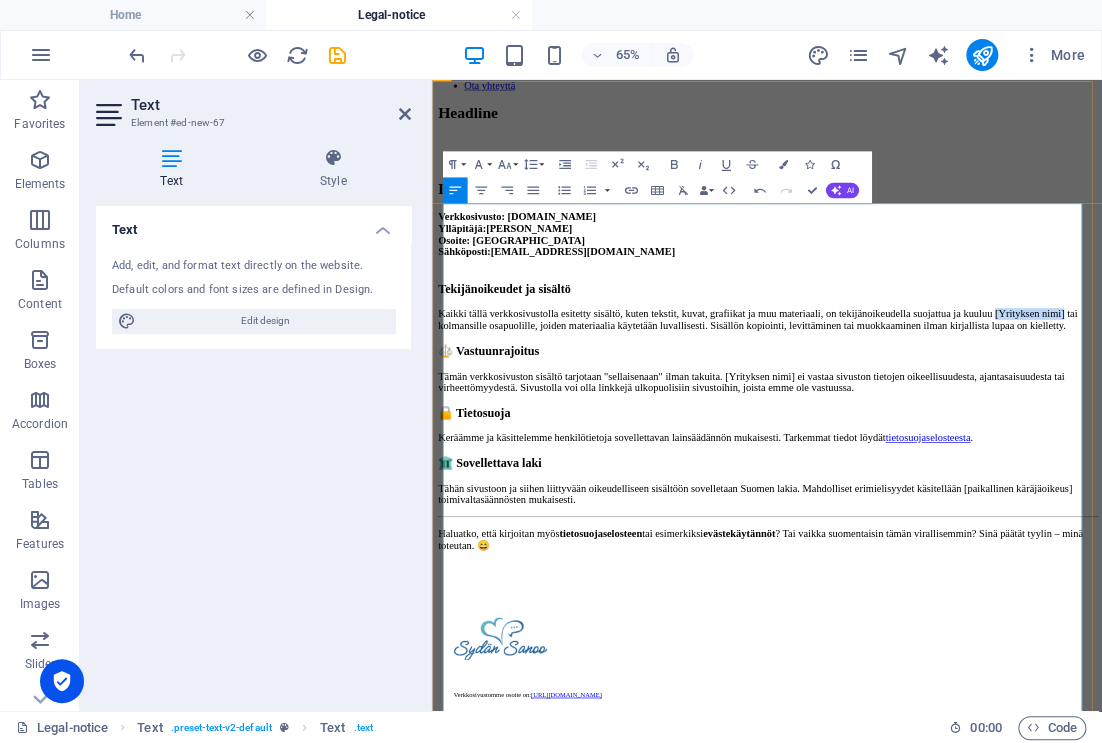 drag, startPoint x: 748, startPoint y: 672, endPoint x: 614, endPoint y: 674, distance: 134.01492 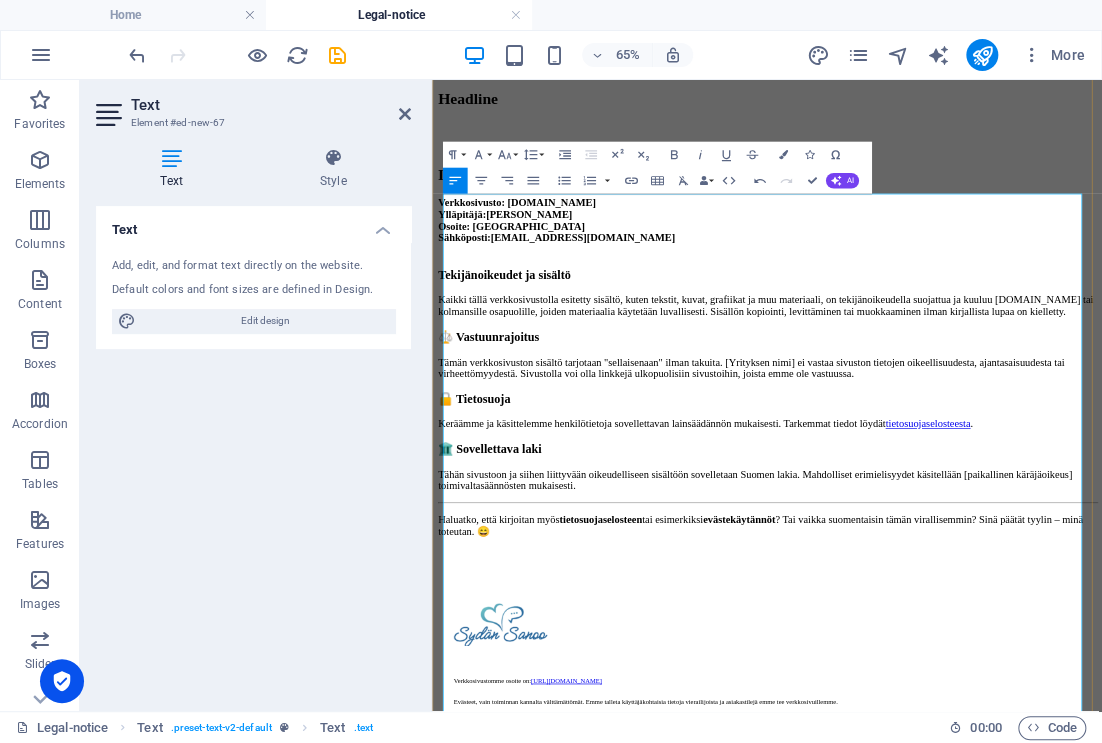 scroll, scrollTop: 149, scrollLeft: 0, axis: vertical 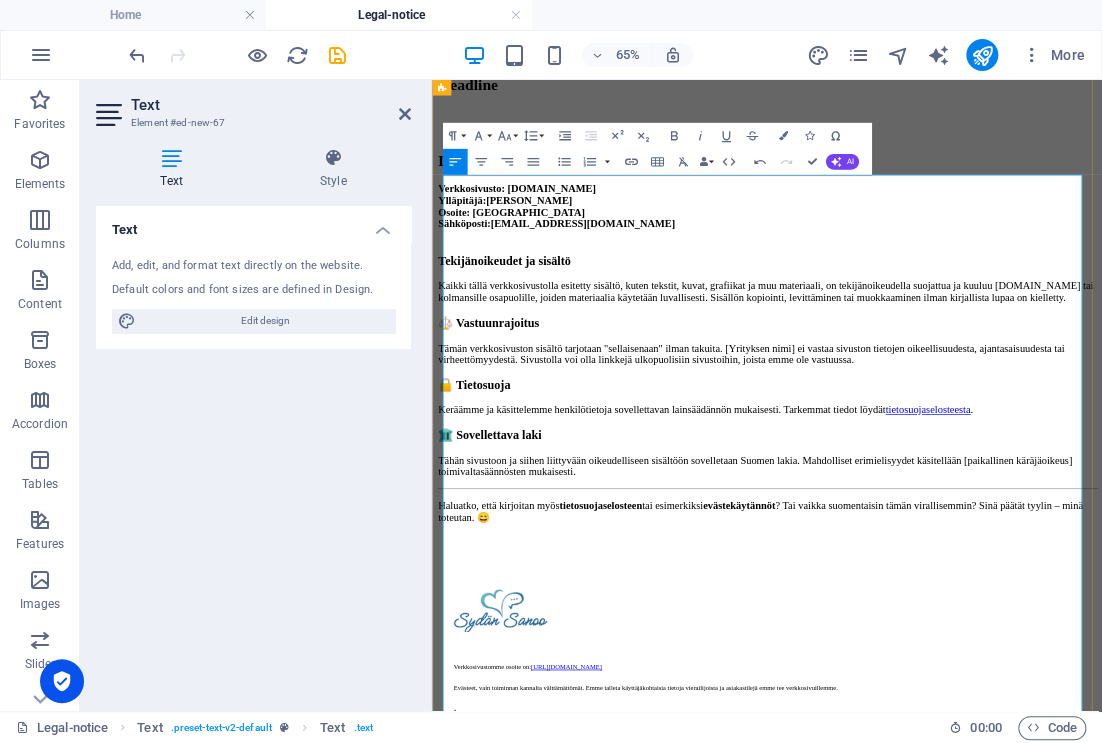 click on "⚖️ Vastuunrajoitus" at bounding box center (947, 454) 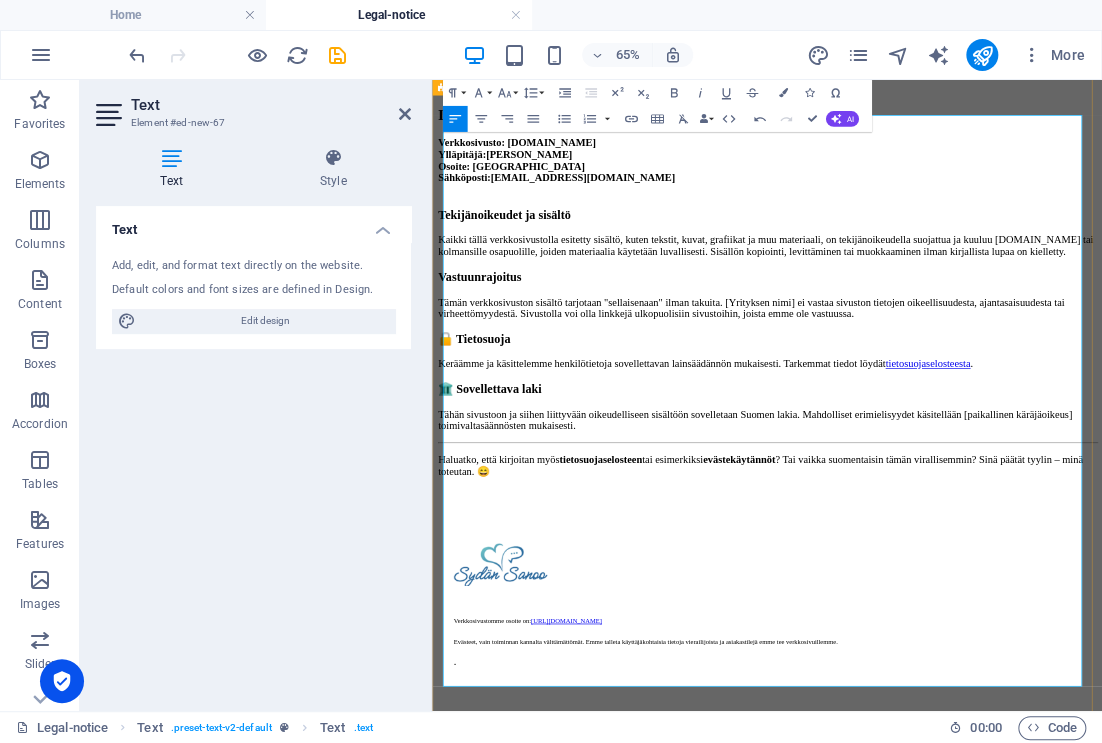 scroll, scrollTop: 270, scrollLeft: 0, axis: vertical 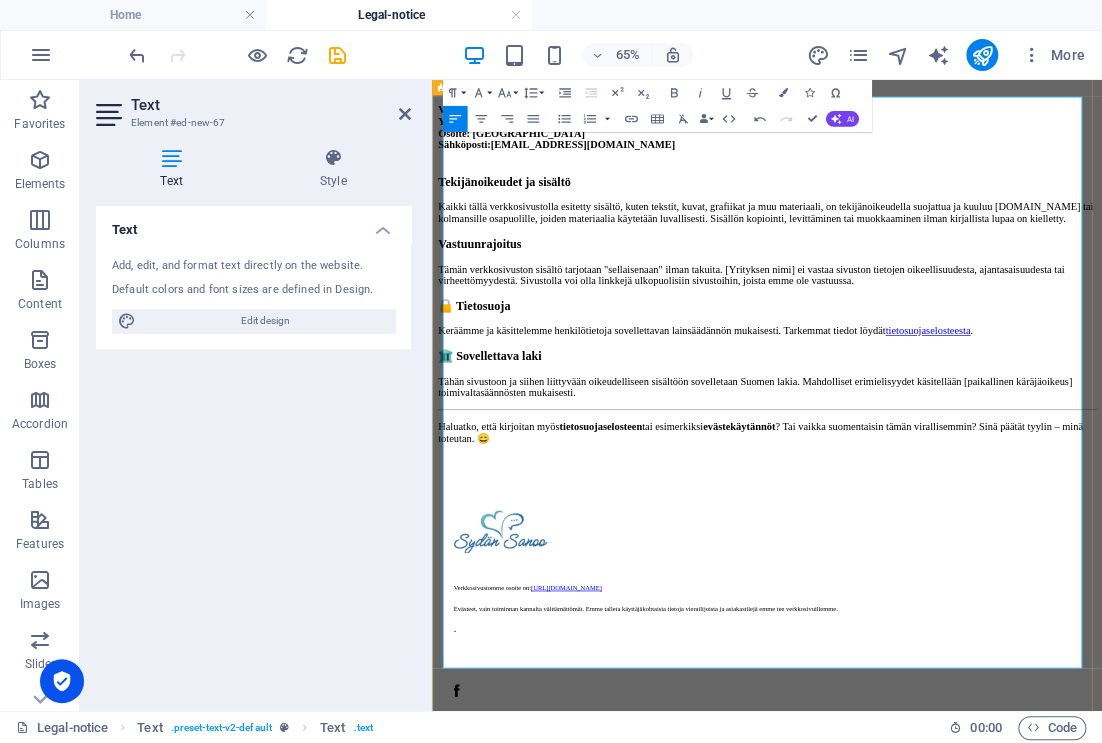 click on "Tämän verkkosivuston sisältö tarjotaan "sellaisenaan" ilman takuita. [Yrityksen nimi] ei vastaa sivuston tietojen oikeellisuudesta, ajantasaisuudesta tai virheettömyydestä. Sivustolla voi olla linkkejä ulkopuolisiin sivustoihin, joista emme ole vastuussa." at bounding box center [947, 381] 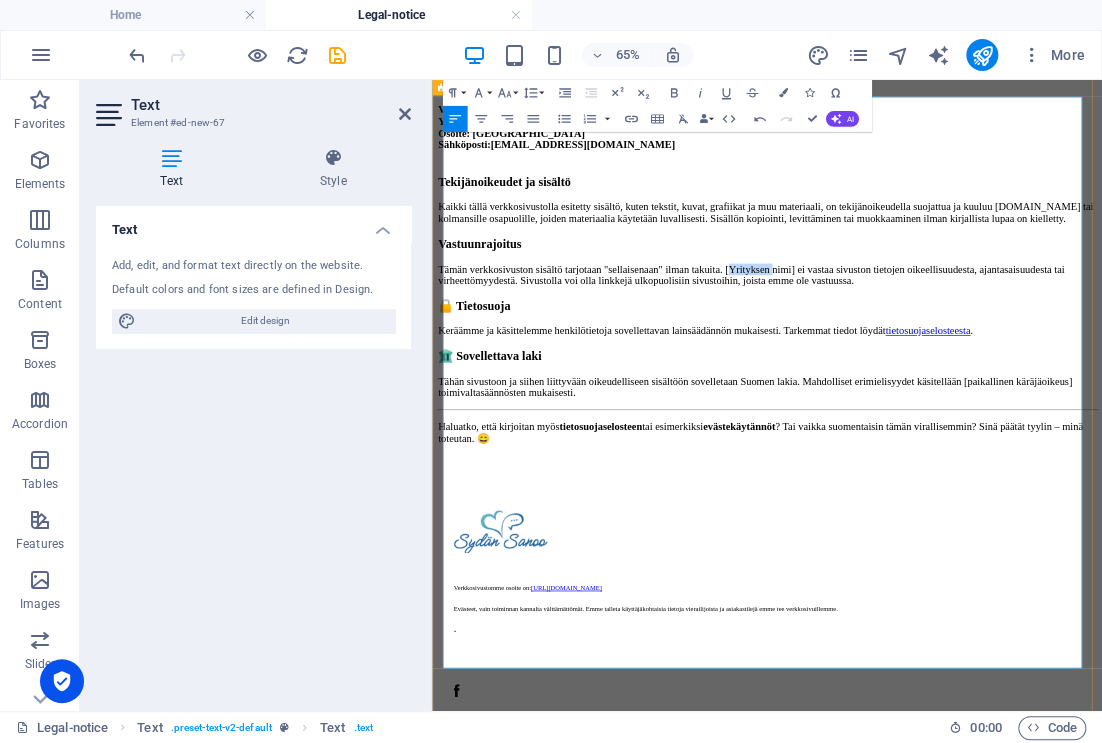 click on "Tämän verkkosivuston sisältö tarjotaan "sellaisenaan" ilman takuita. [Yrityksen nimi] ei vastaa sivuston tietojen oikeellisuudesta, ajantasaisuudesta tai virheettömyydestä. Sivustolla voi olla linkkejä ulkopuolisiin sivustoihin, joista emme ole vastuussa." at bounding box center [947, 381] 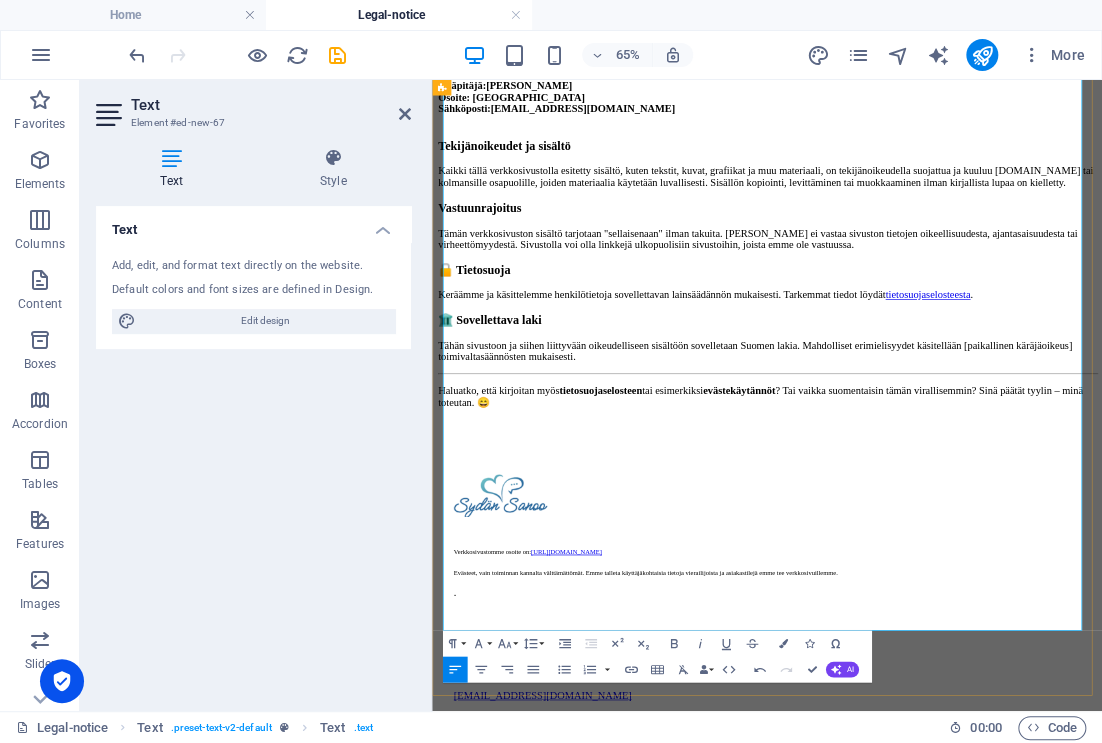 scroll, scrollTop: 328, scrollLeft: 0, axis: vertical 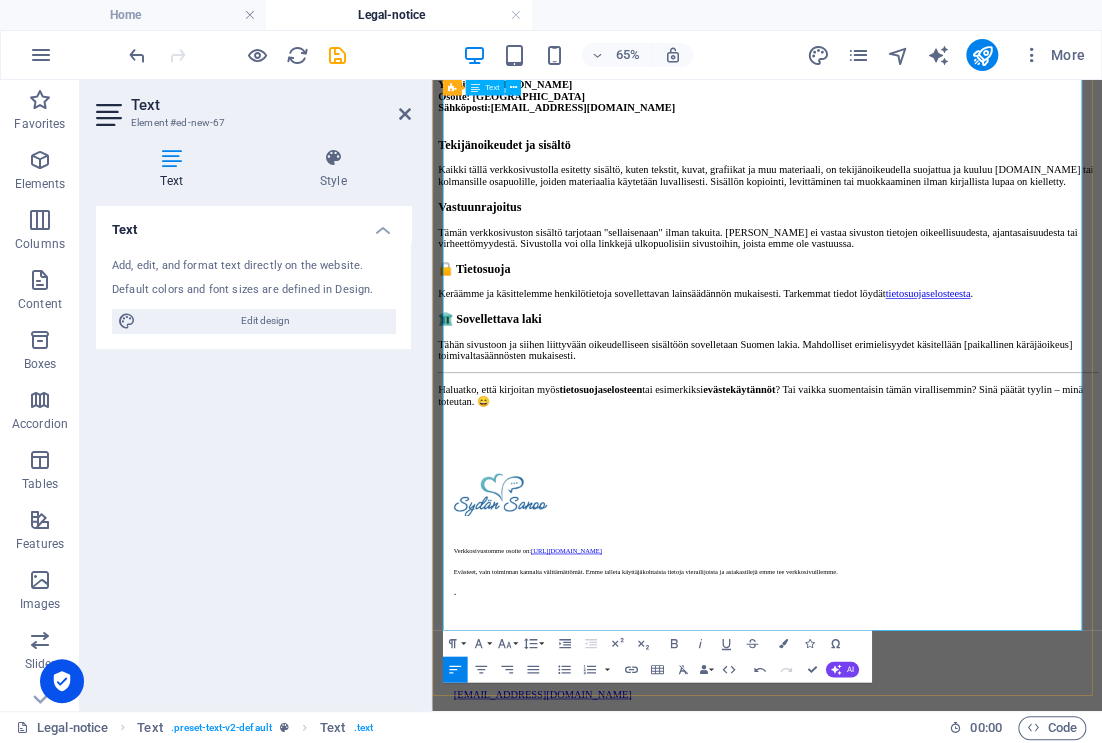 click on "🔒 Tietosuoja" at bounding box center [947, 370] 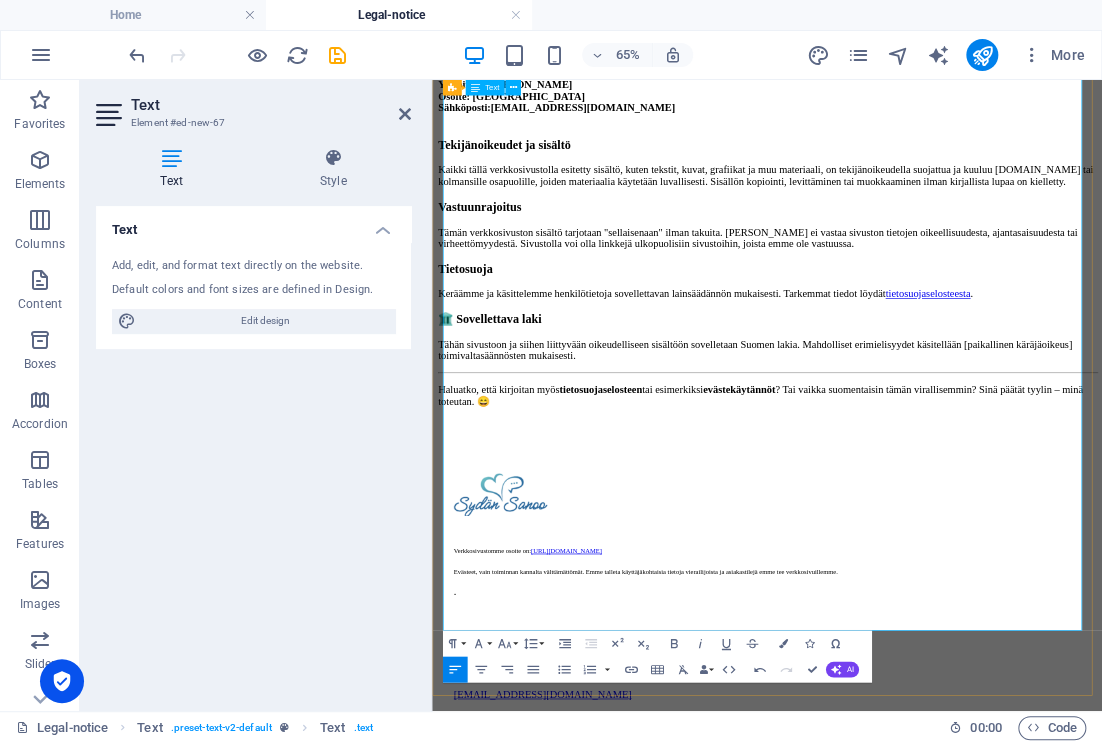 click on "🏛️ Sovellettava laki" at bounding box center (947, 448) 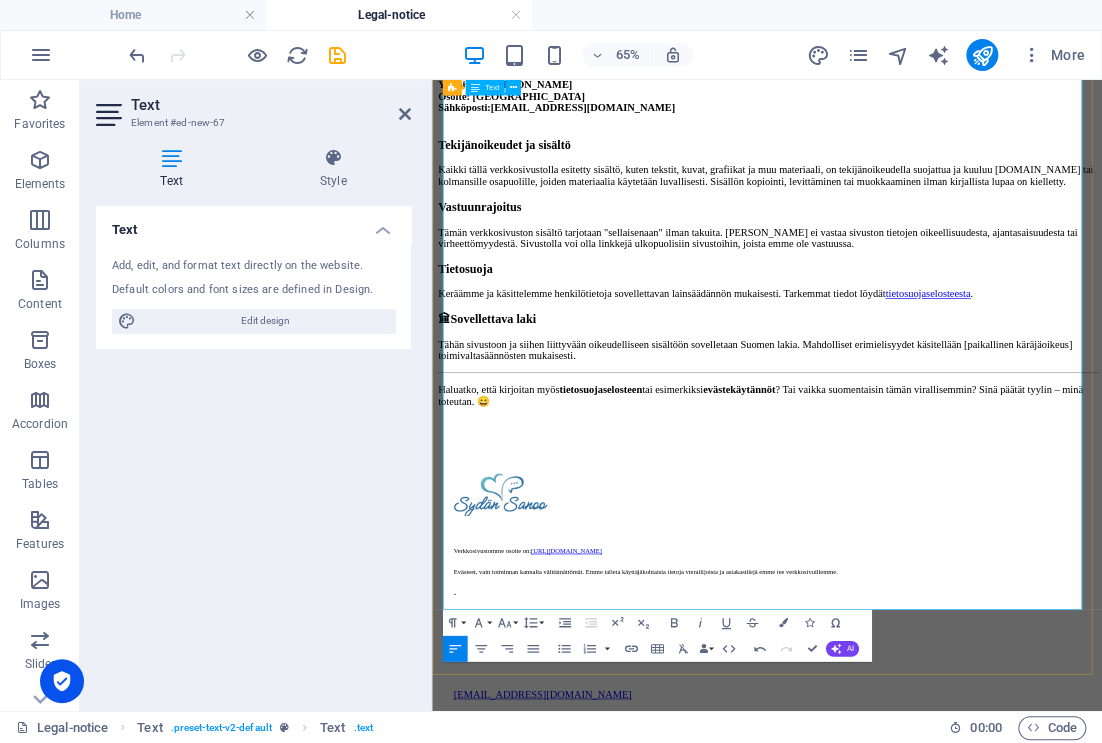 scroll, scrollTop: 421, scrollLeft: 0, axis: vertical 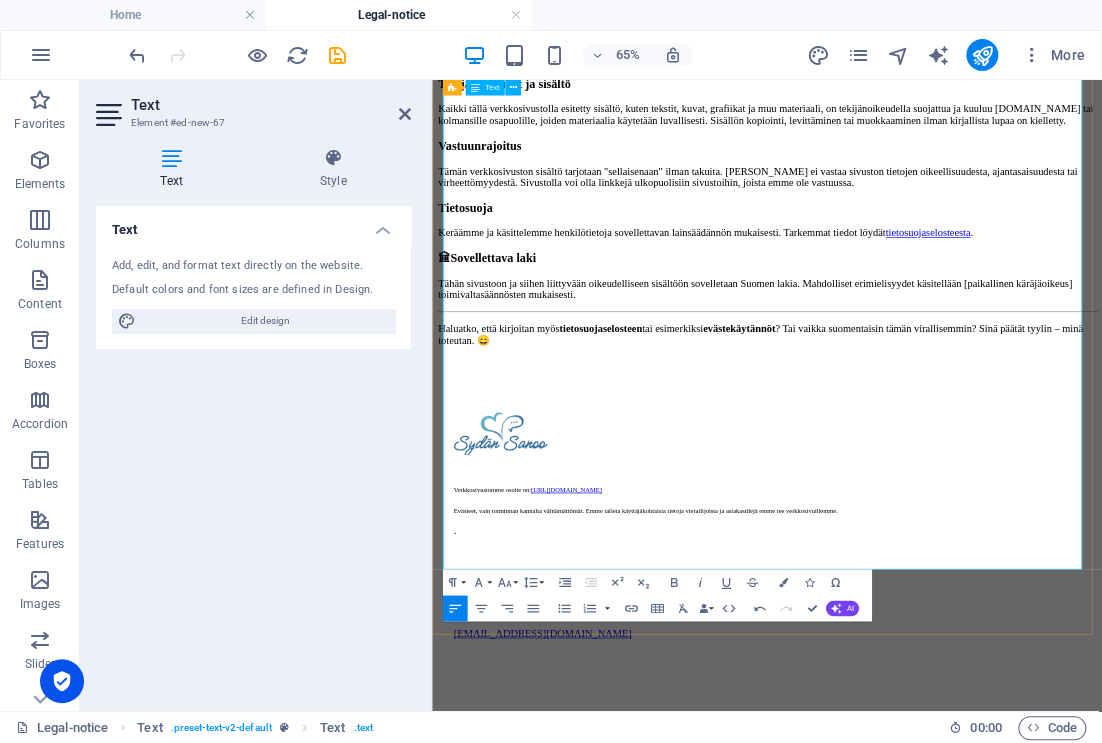 click on "Tähän sivustoon ja siihen liittyvään oikeudelliseen sisältöön sovelletaan Suomen lakia. Mahdolliset erimielisyydet käsitellään [paikallinen käräjäoikeus] toimivaltasäännösten mukaisesti." at bounding box center (947, 402) 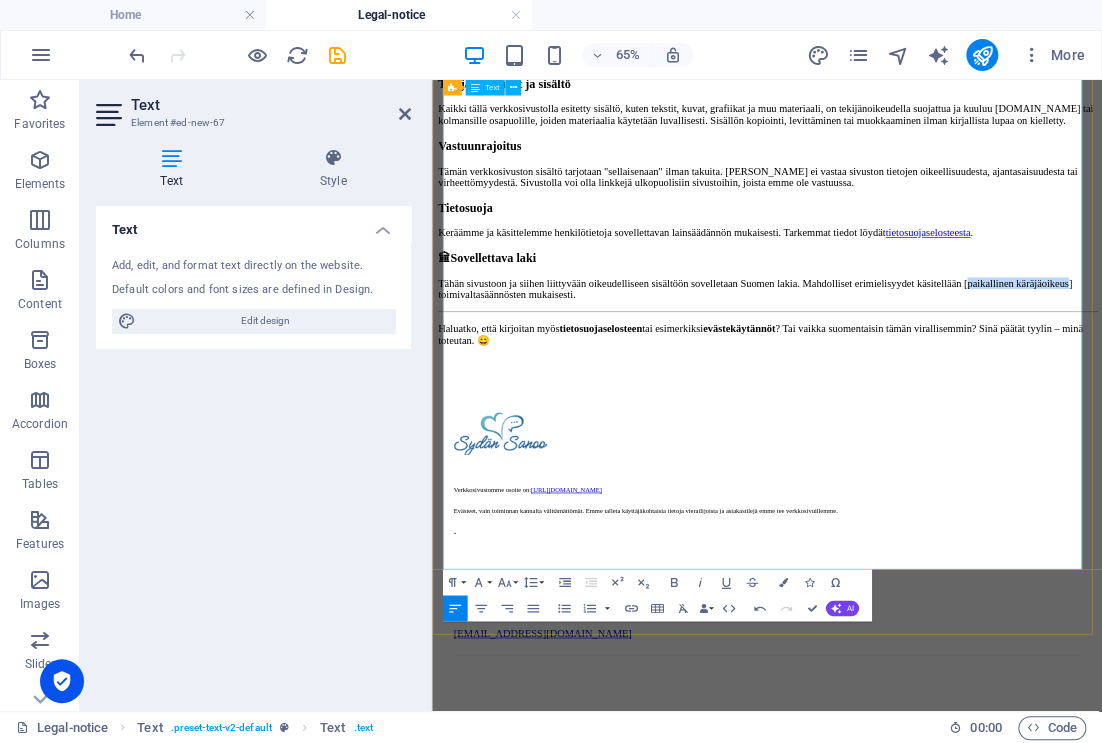 drag, startPoint x: 550, startPoint y: 755, endPoint x: 750, endPoint y: 757, distance: 200.01 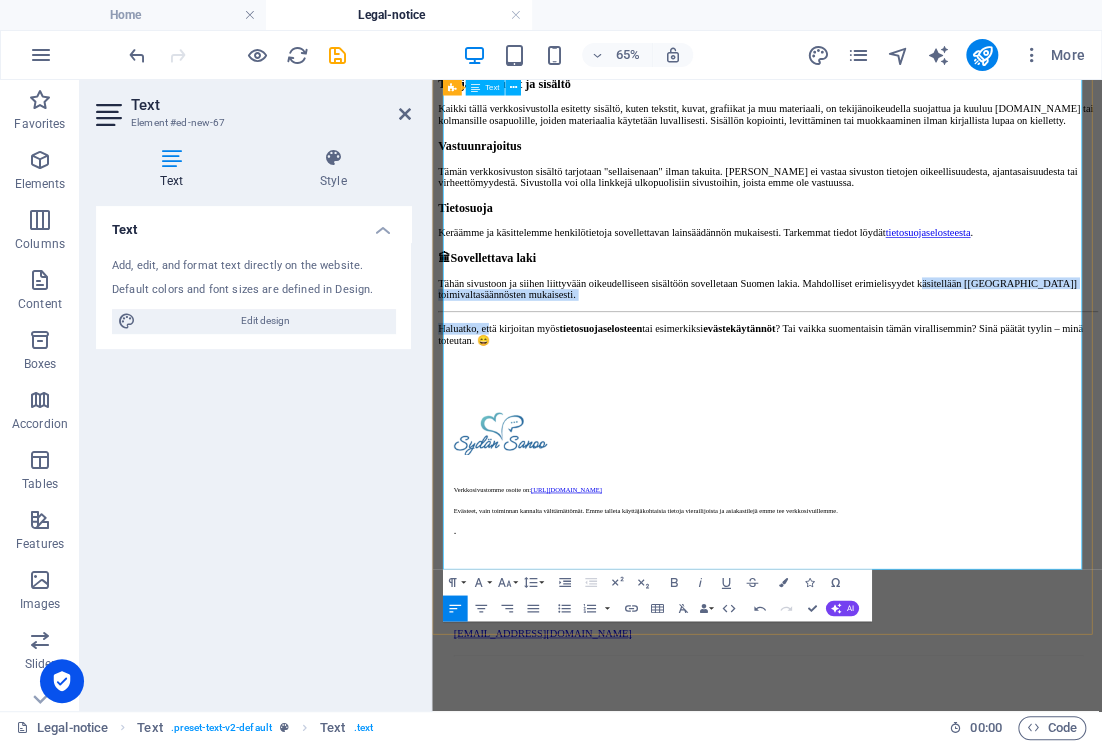 drag, startPoint x: 454, startPoint y: 770, endPoint x: 550, endPoint y: 789, distance: 97.862144 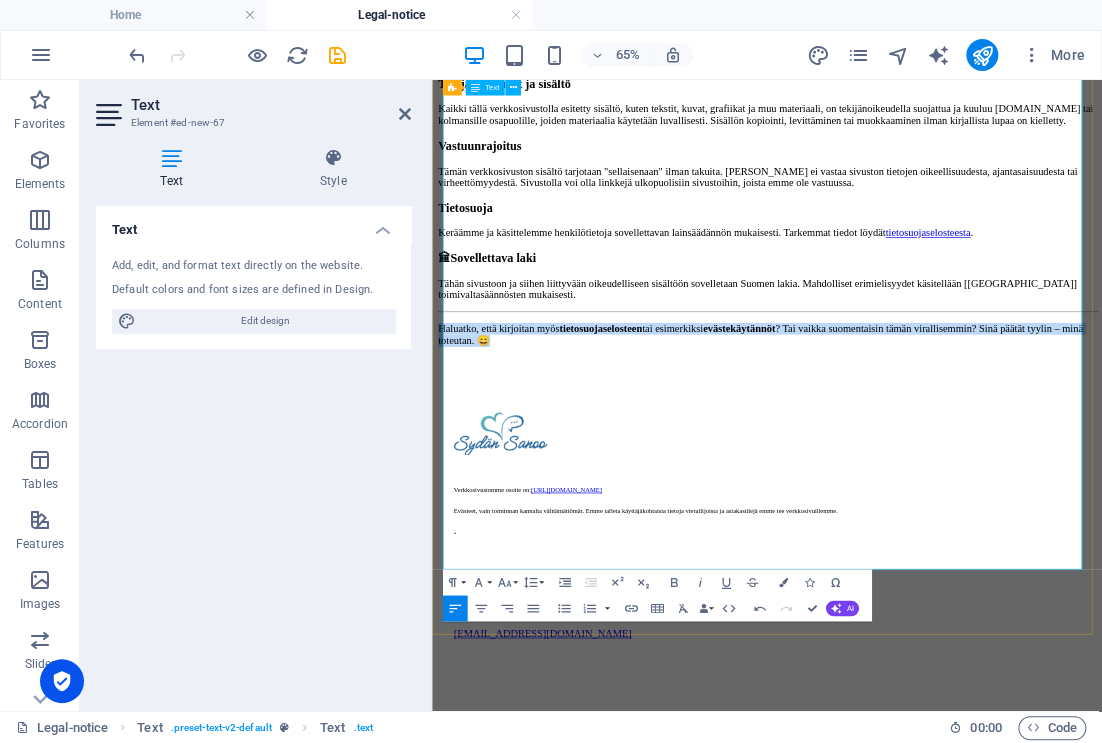 drag, startPoint x: 451, startPoint y: 793, endPoint x: 961, endPoint y: 824, distance: 510.94128 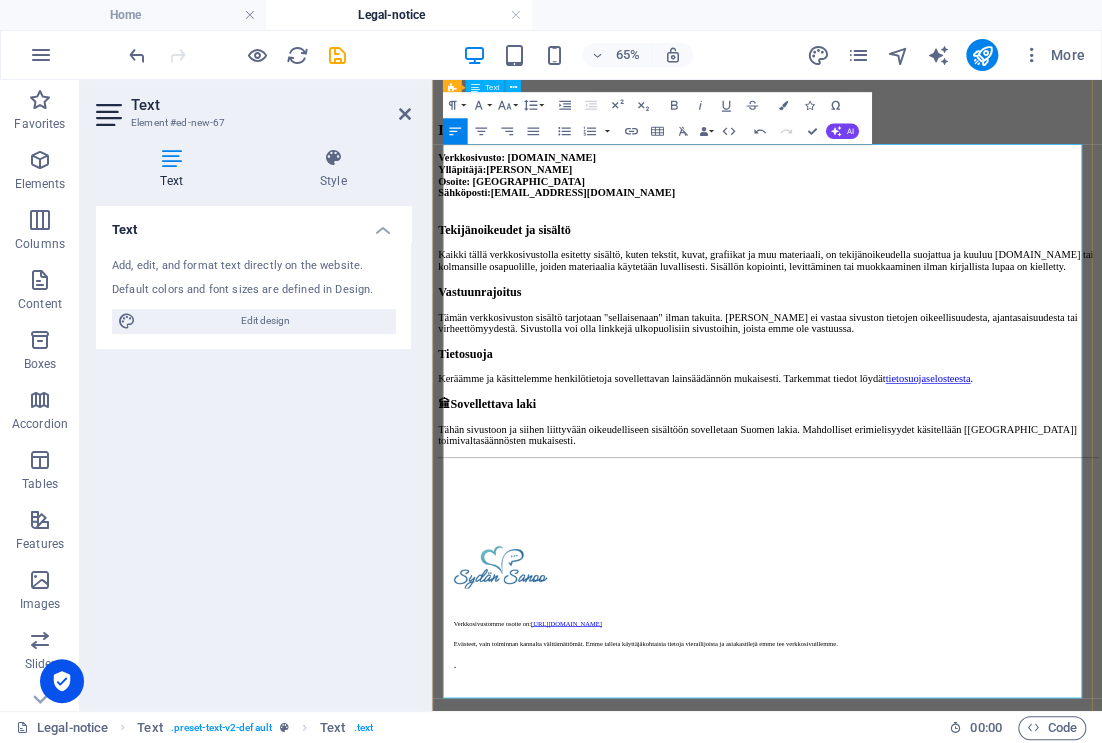 scroll, scrollTop: 105, scrollLeft: 0, axis: vertical 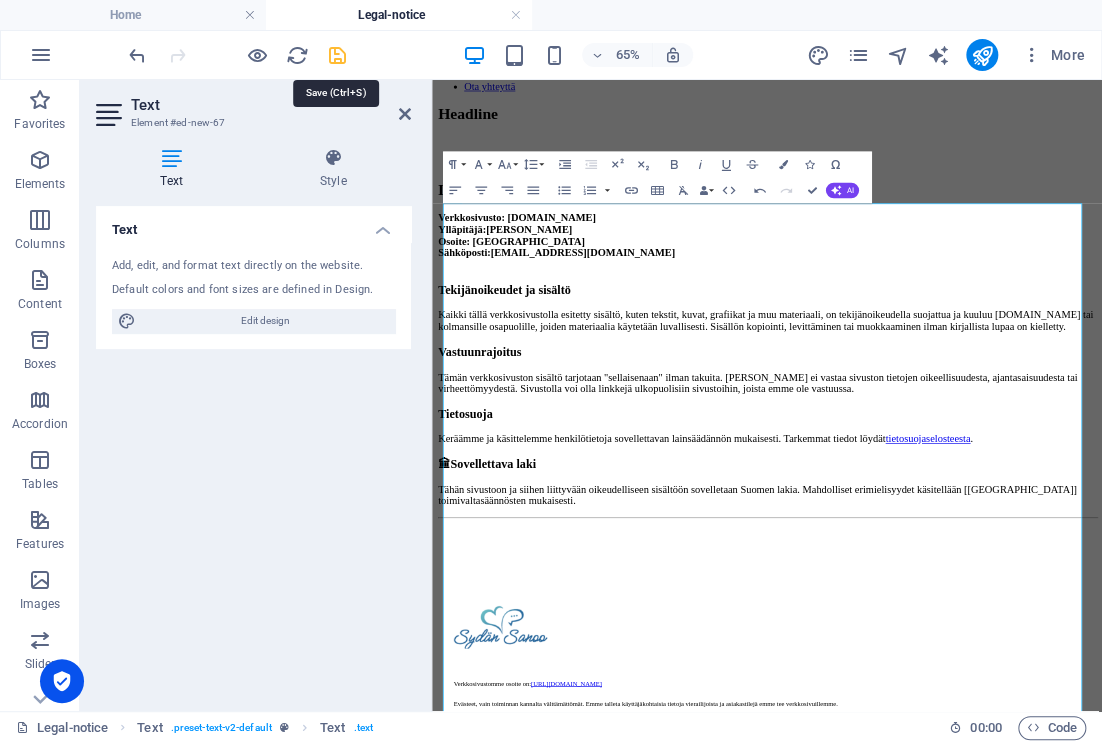 click at bounding box center (337, 55) 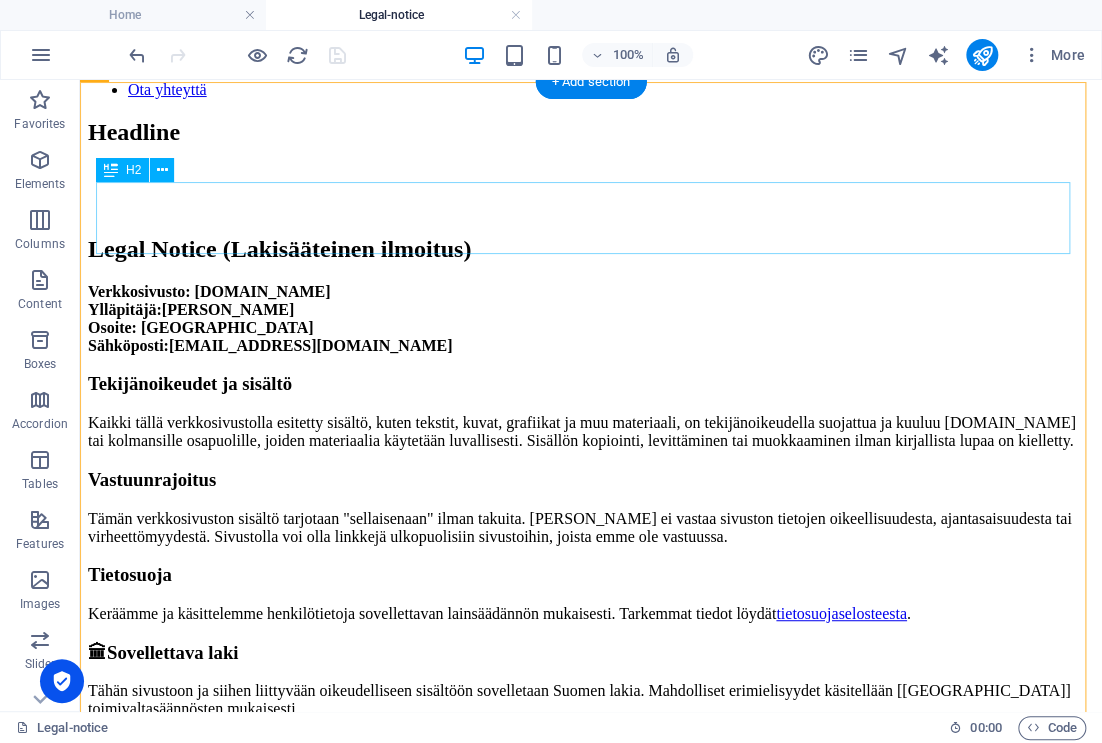click on "Headline" at bounding box center [591, 132] 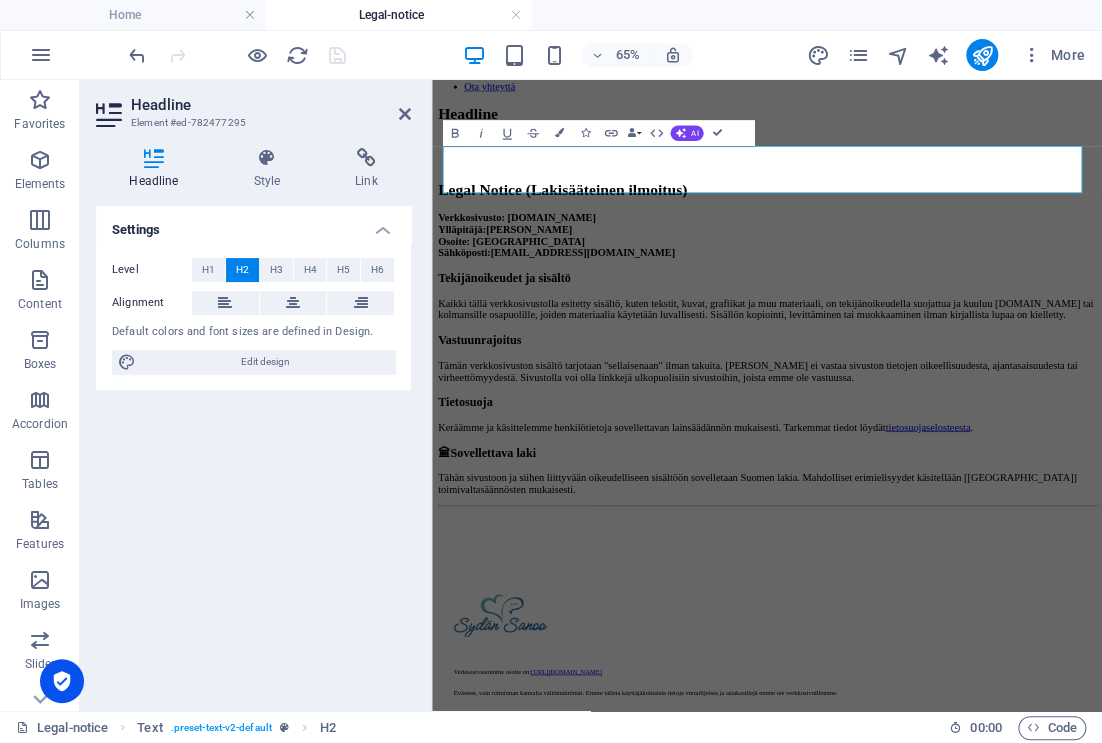 click on "Settings" at bounding box center (253, 224) 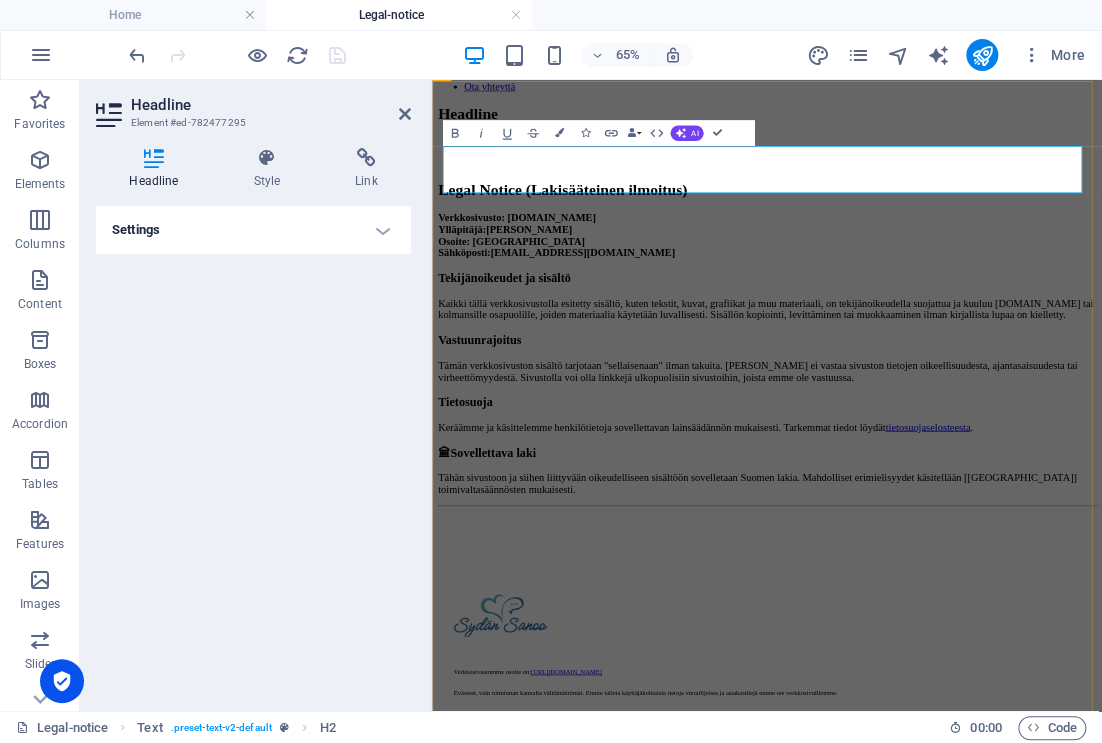 click on "Headline" at bounding box center [947, 132] 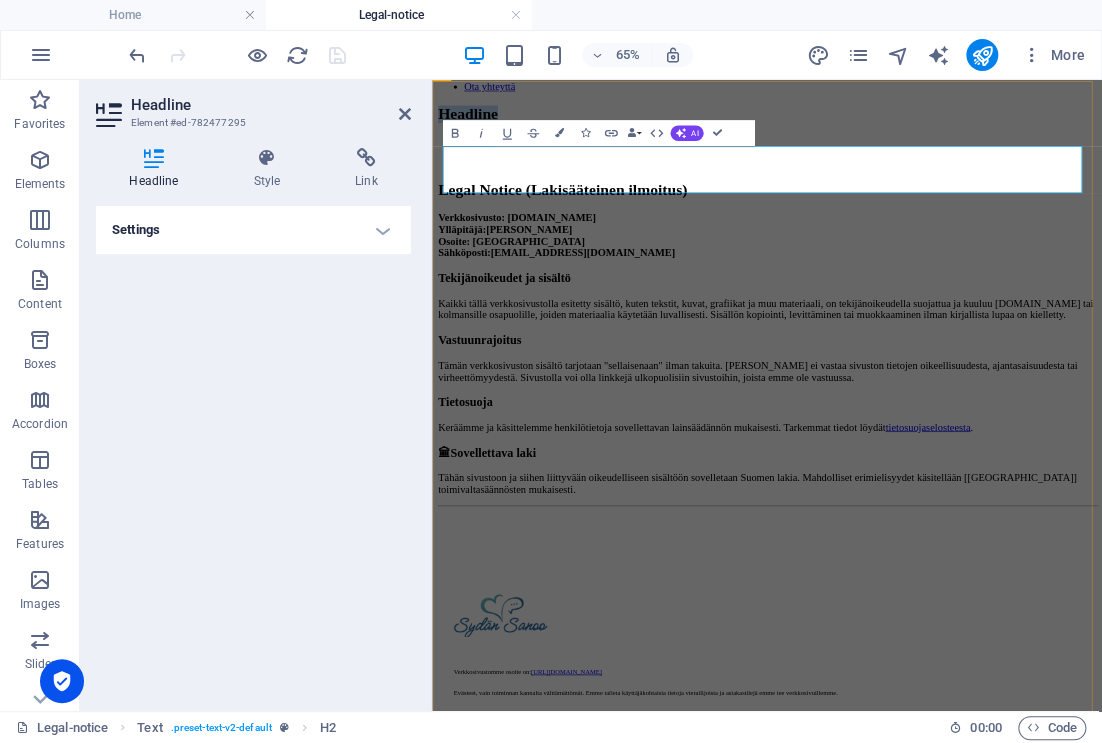click on "Headline" at bounding box center (947, 132) 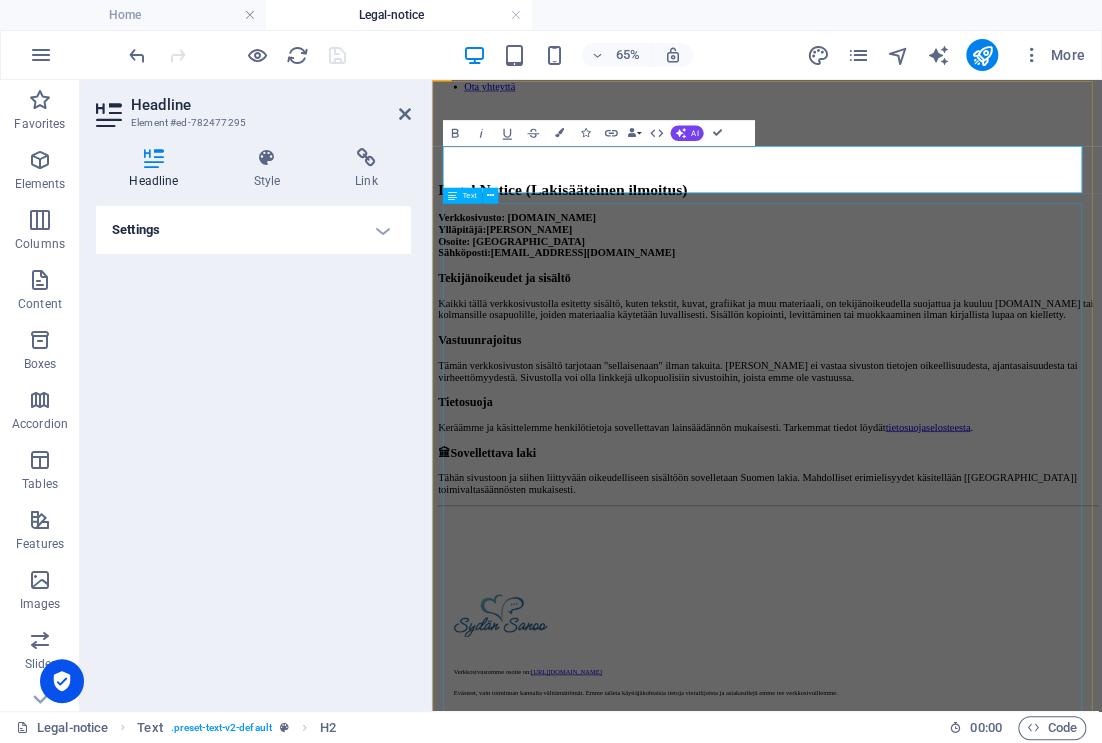 click on "Legal Notice (Lakisääteinen ilmoitus) Verkkosivusto: [DOMAIN_NAME] Ylläpitäjä:[PERSON_NAME] Osoite: Haapajärvi Sähköposti:[EMAIL_ADDRESS][DOMAIN_NAME] Tekijänoikeudet ja sisältö Kaikki tällä verkkosivustolla esitetty sisältö, kuten tekstit, kuvat, grafiikat ja muu materiaali, on tekijänoikeudella suojattua ja kuuluu [DOMAIN_NAME] tai kolmansille osapuolille, joiden materiaalia käytetään luvallisesti. Sisällön kopiointi, levittäminen tai muokkaaminen ilman kirjallista lupaa on kielletty. Vastuunrajoitus Tämän verkkosivuston sisältö tarjotaan "sellaisenaan" ilman takuita. [PERSON_NAME] ei vastaa sivuston tietojen oikeellisuudesta, ajantasaisuudesta tai virheettömyydestä. Sivustolla voi olla linkkejä ulkopuolisiin sivustoihin, joista emme ole vastuussa. Tietosuoja Keräämme ja käsittelemme henkilötietoja sovellettavan lainsäädännön mukaisesti. Tarkemmat tiedot löydät  tietosuojaselosteesta . 🏛Sovellettava laki" at bounding box center [947, 484] 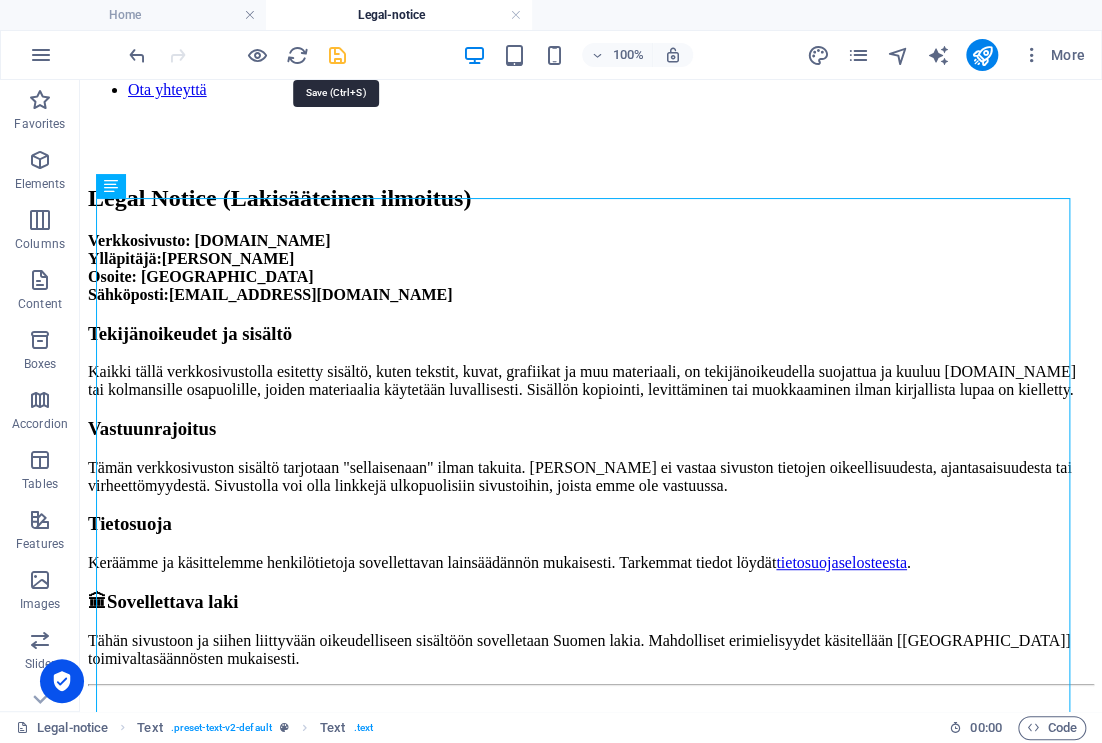 click at bounding box center (337, 55) 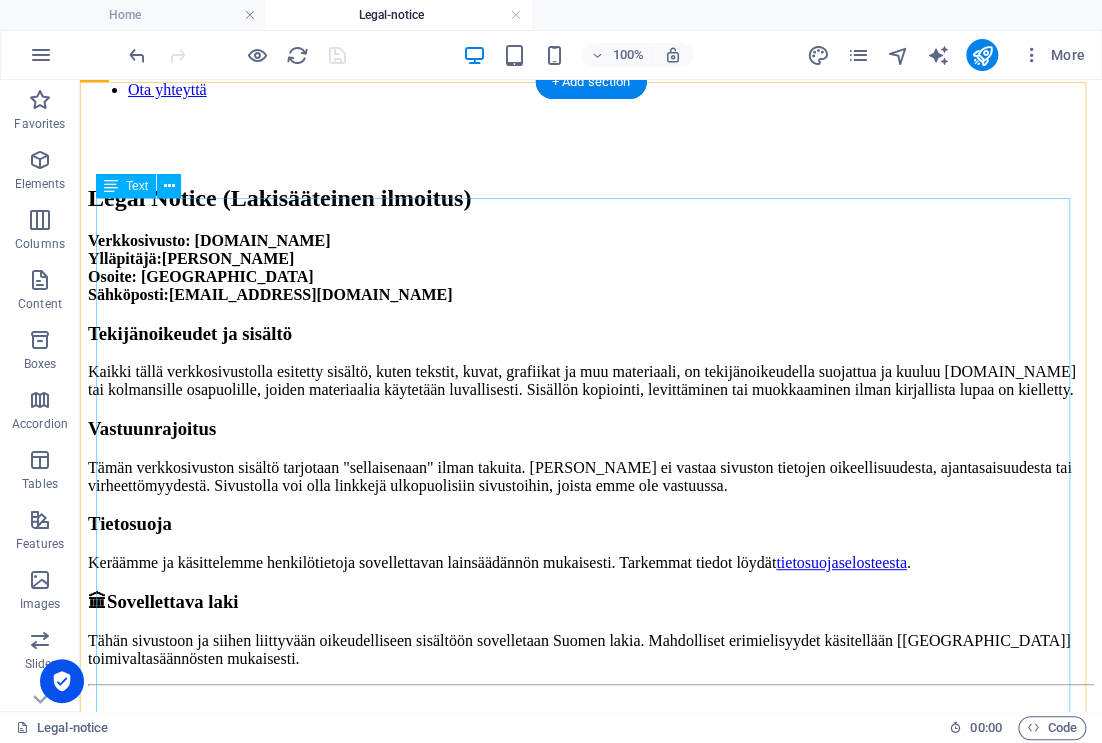 scroll, scrollTop: 0, scrollLeft: 0, axis: both 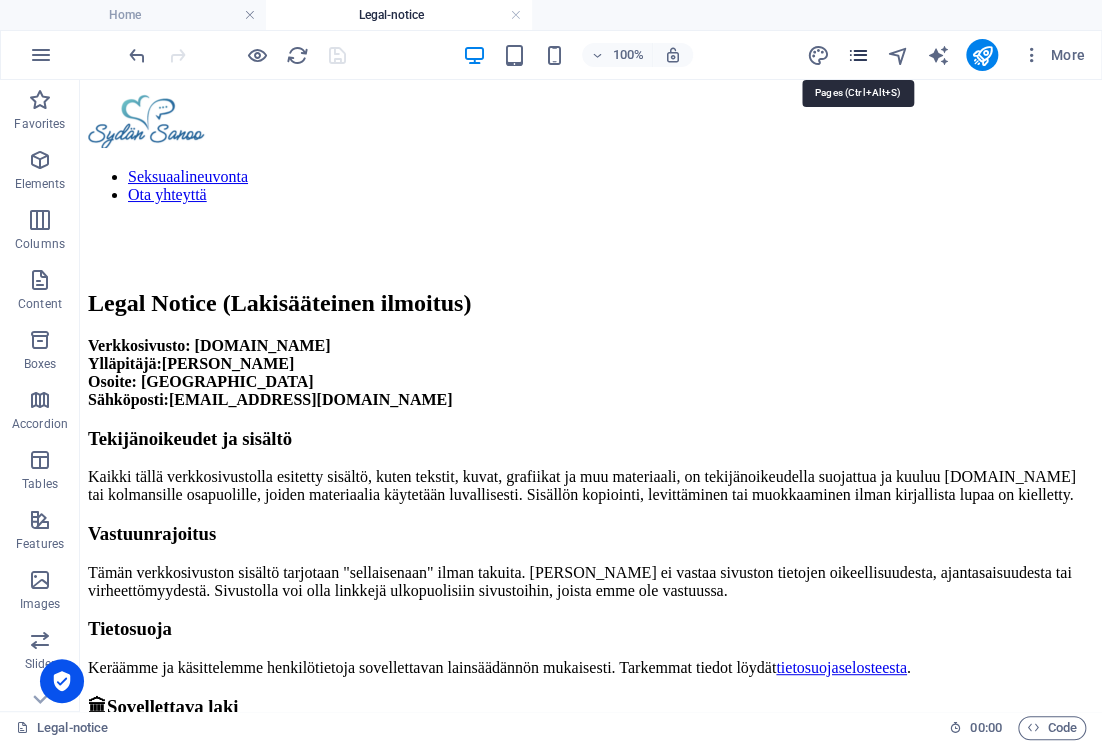 click at bounding box center (857, 55) 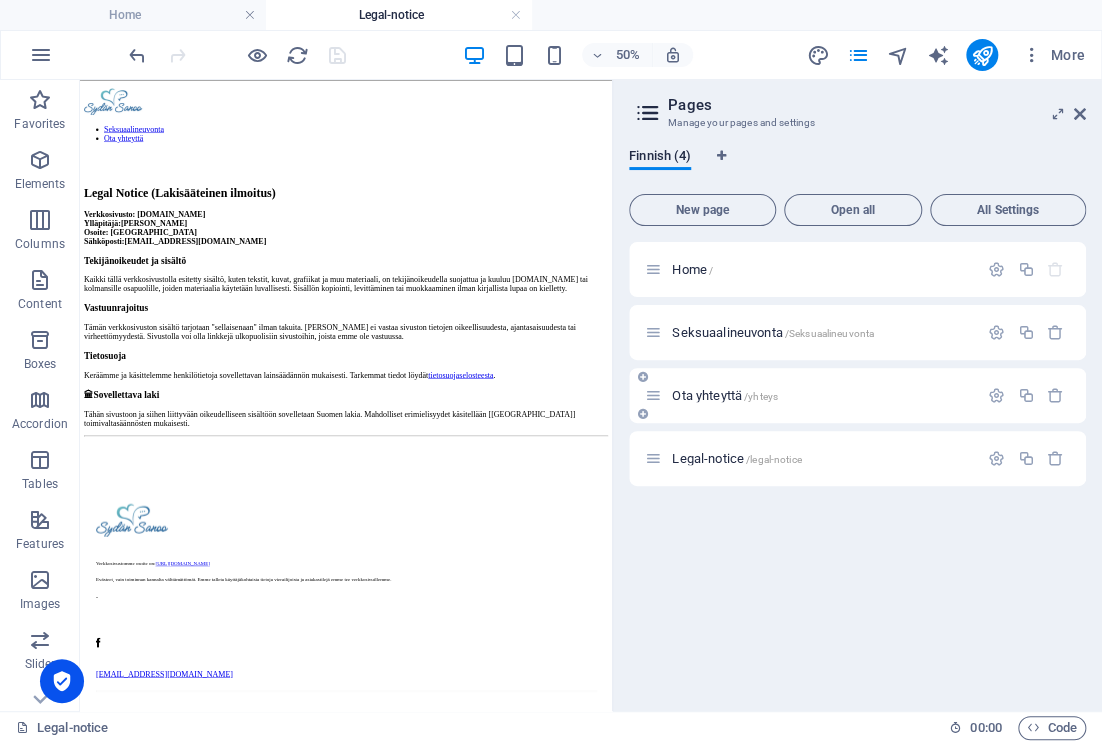 click on "Ota yhteyttä /yhteys" at bounding box center [822, 395] 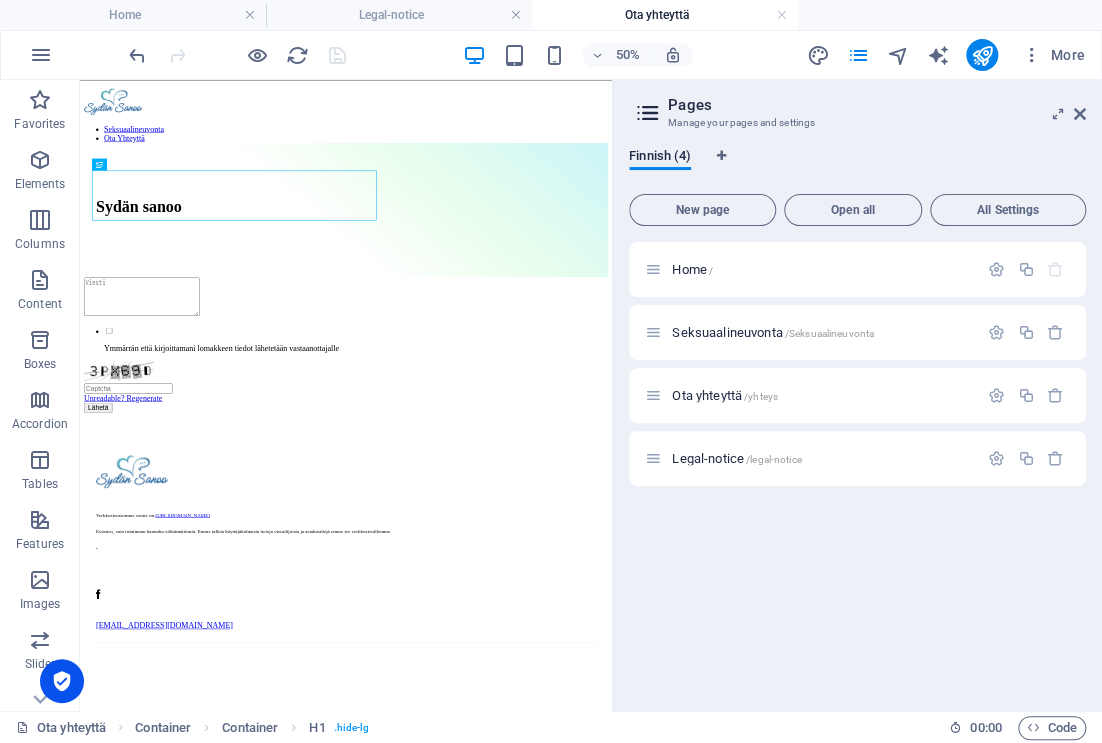 scroll, scrollTop: 0, scrollLeft: 0, axis: both 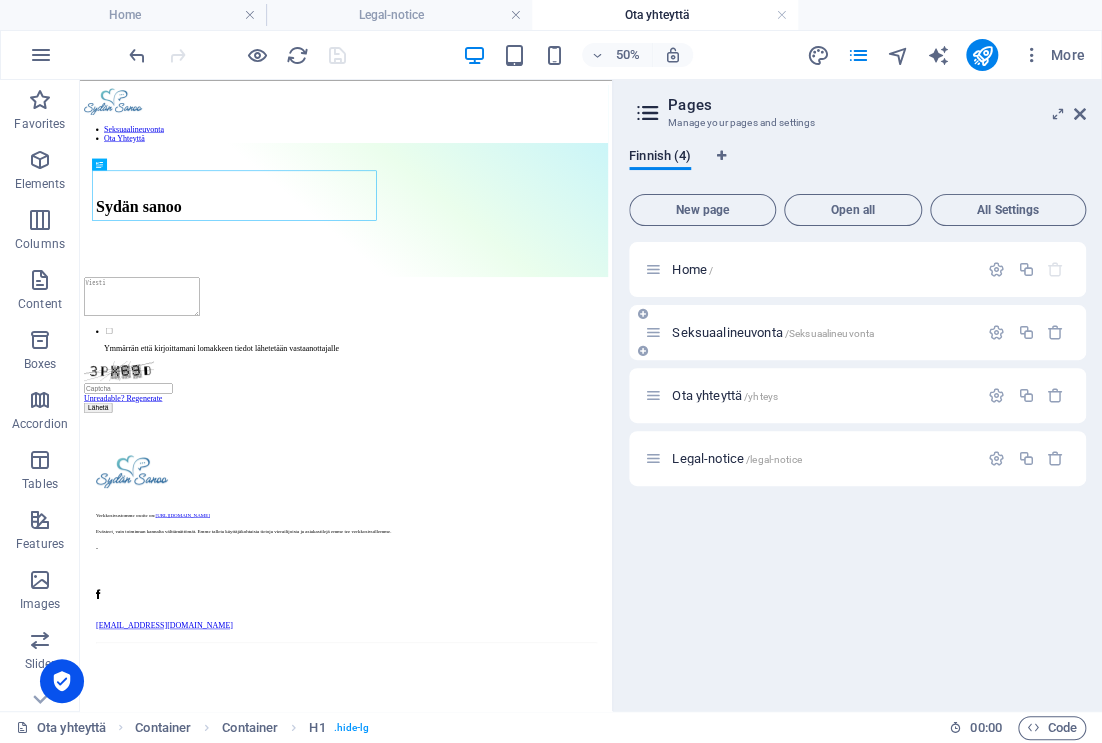 click on "/Seksuaalineuvonta" at bounding box center [830, 333] 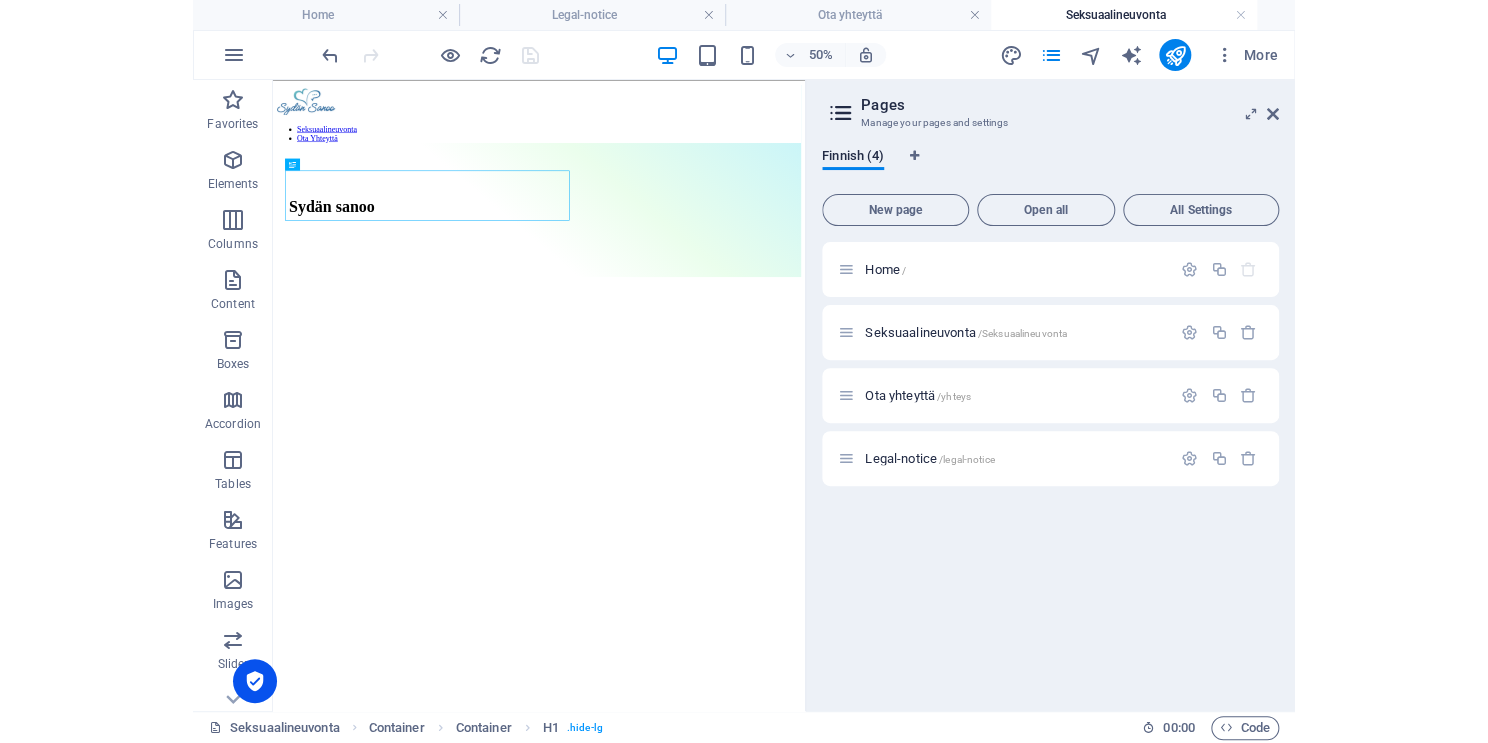 scroll, scrollTop: 0, scrollLeft: 0, axis: both 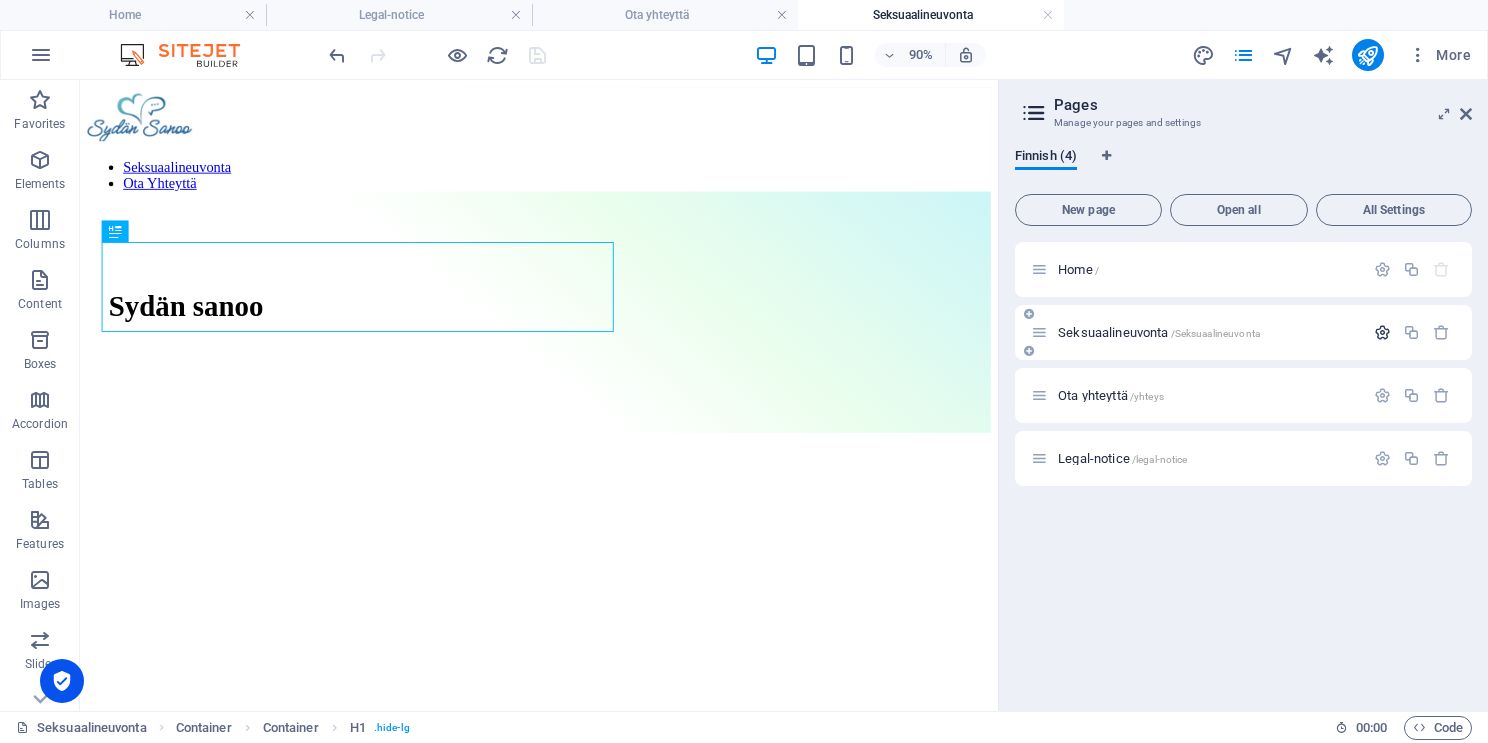 click at bounding box center (1382, 332) 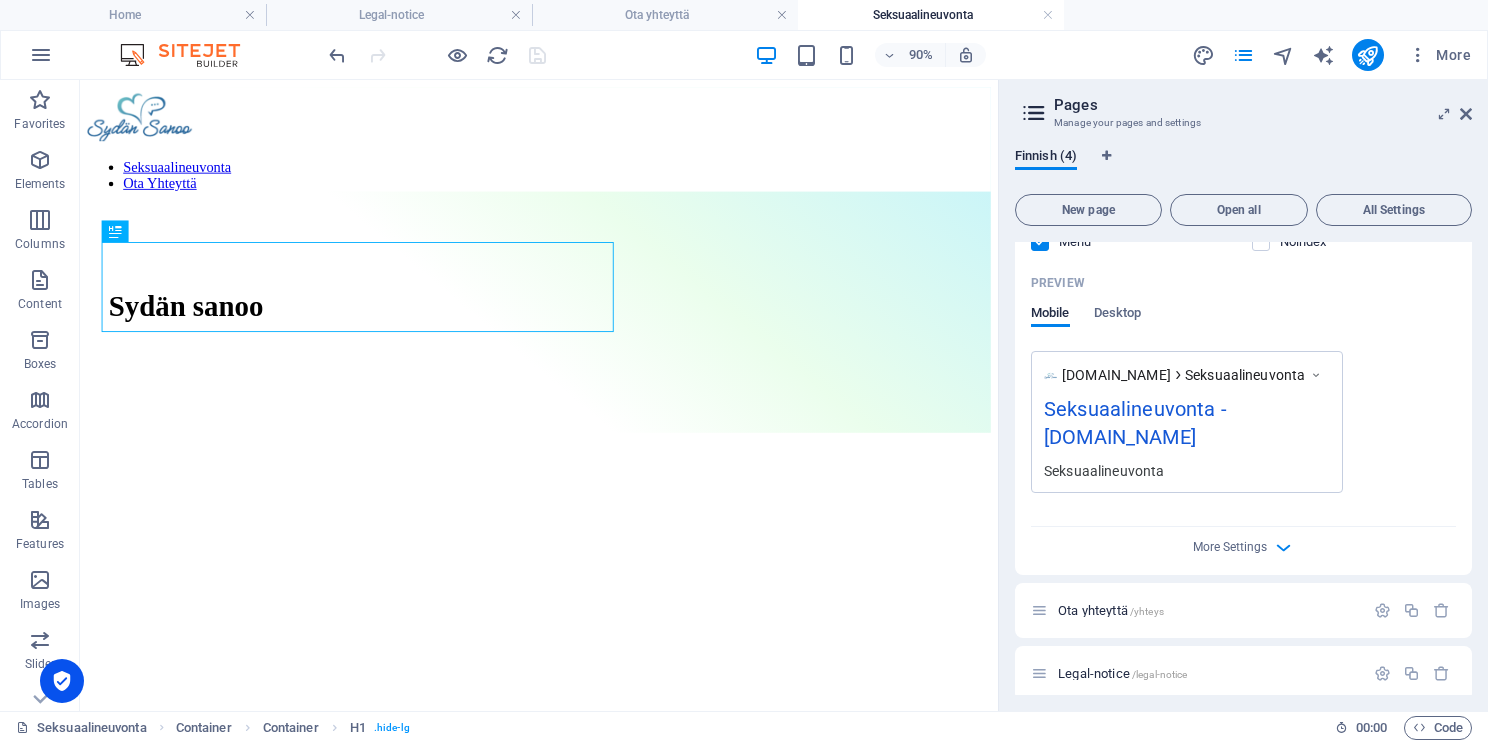 scroll, scrollTop: 571, scrollLeft: 0, axis: vertical 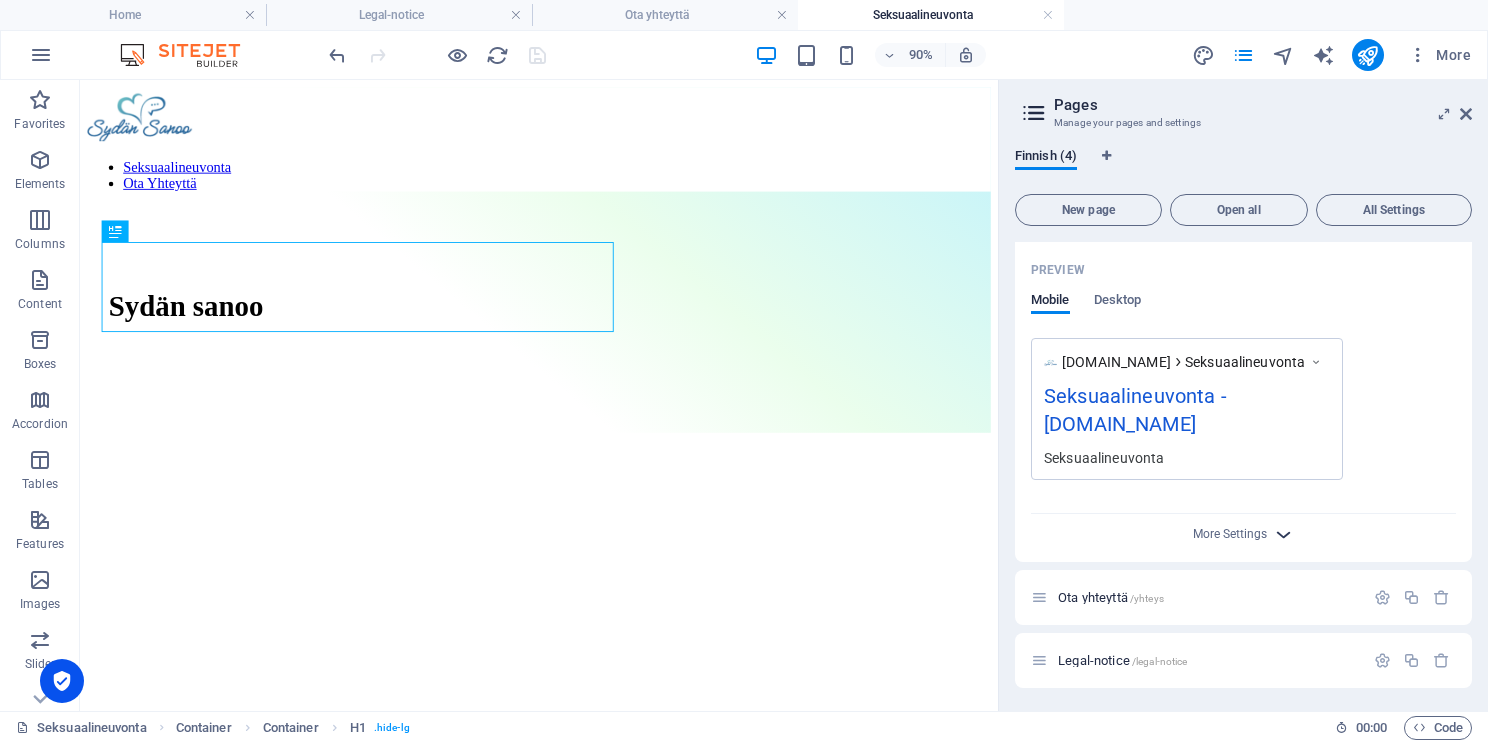 click at bounding box center (1283, 534) 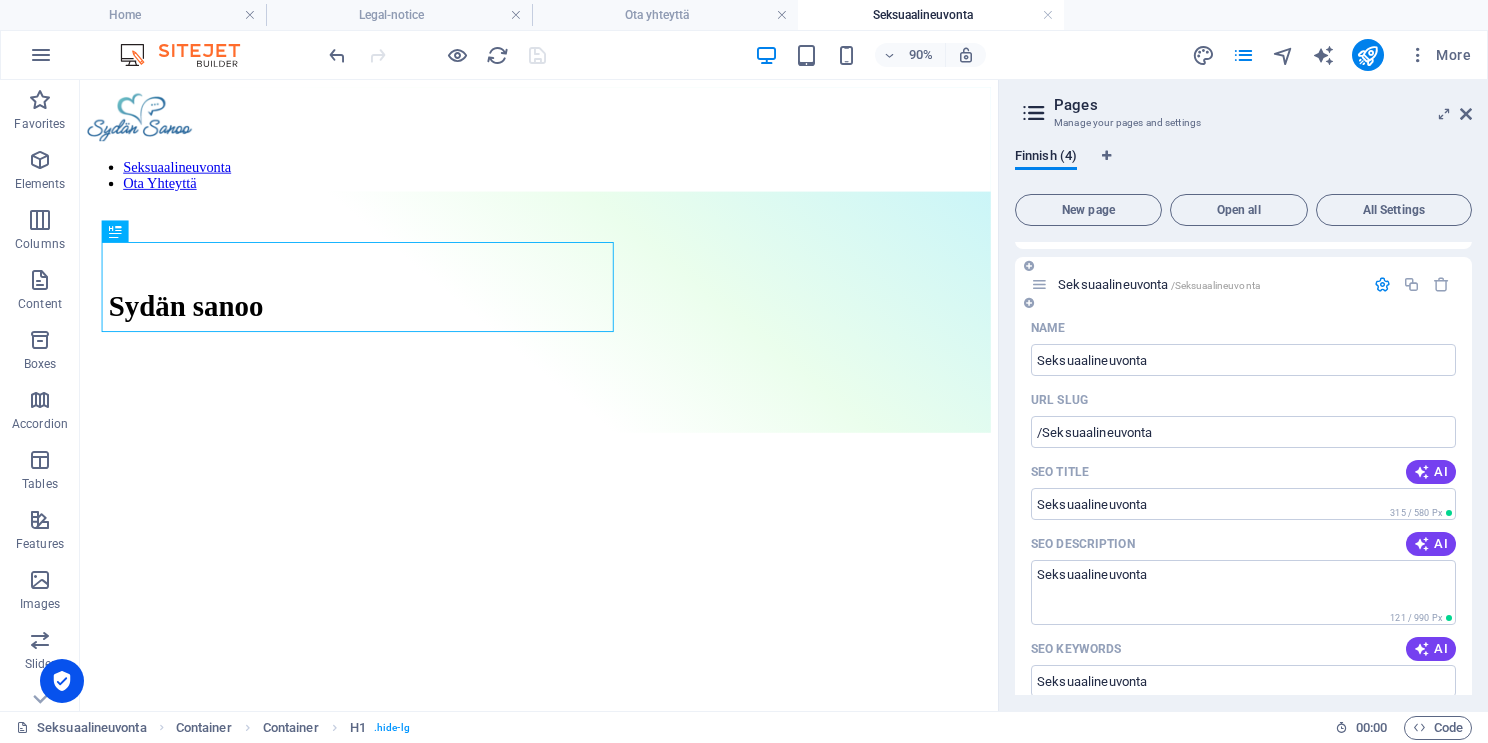 scroll, scrollTop: 0, scrollLeft: 0, axis: both 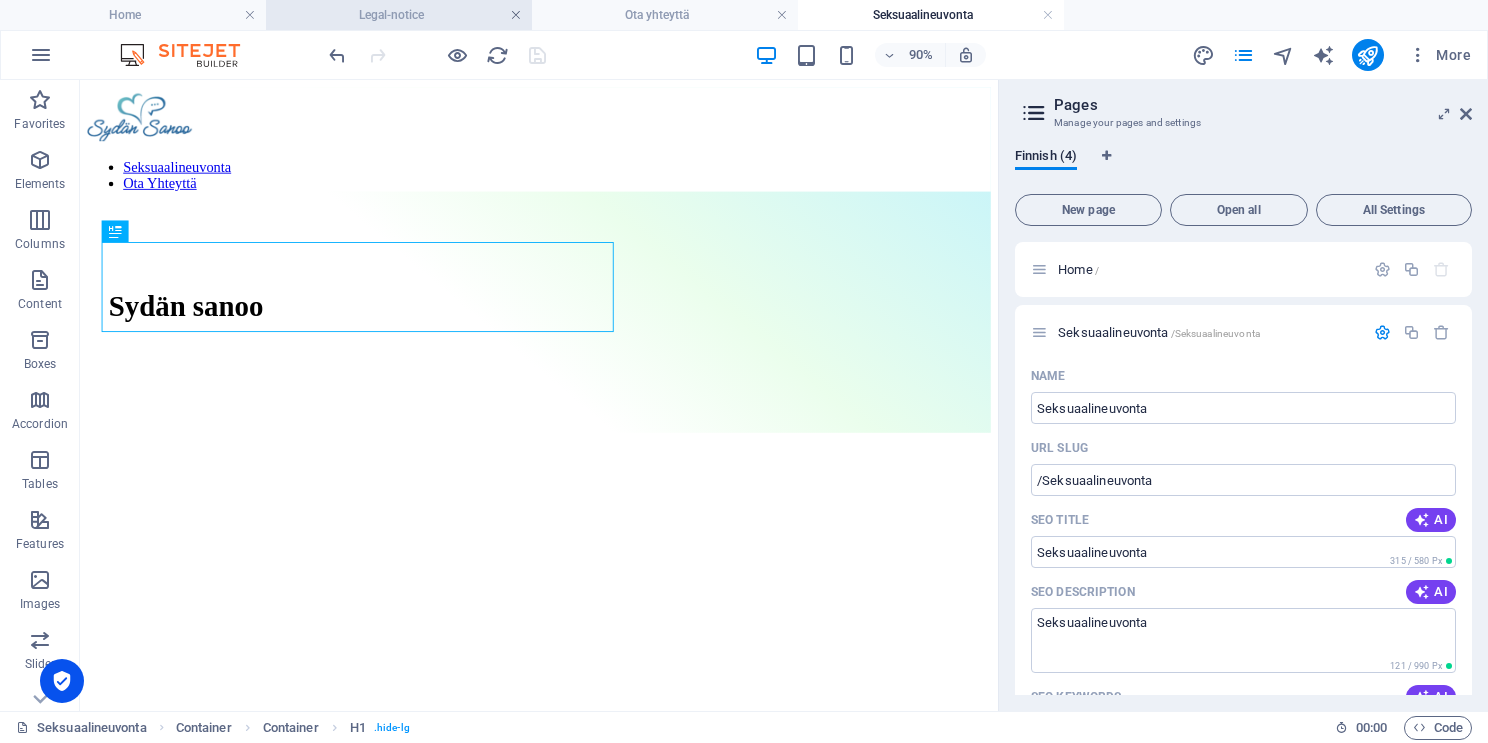 click at bounding box center [516, 15] 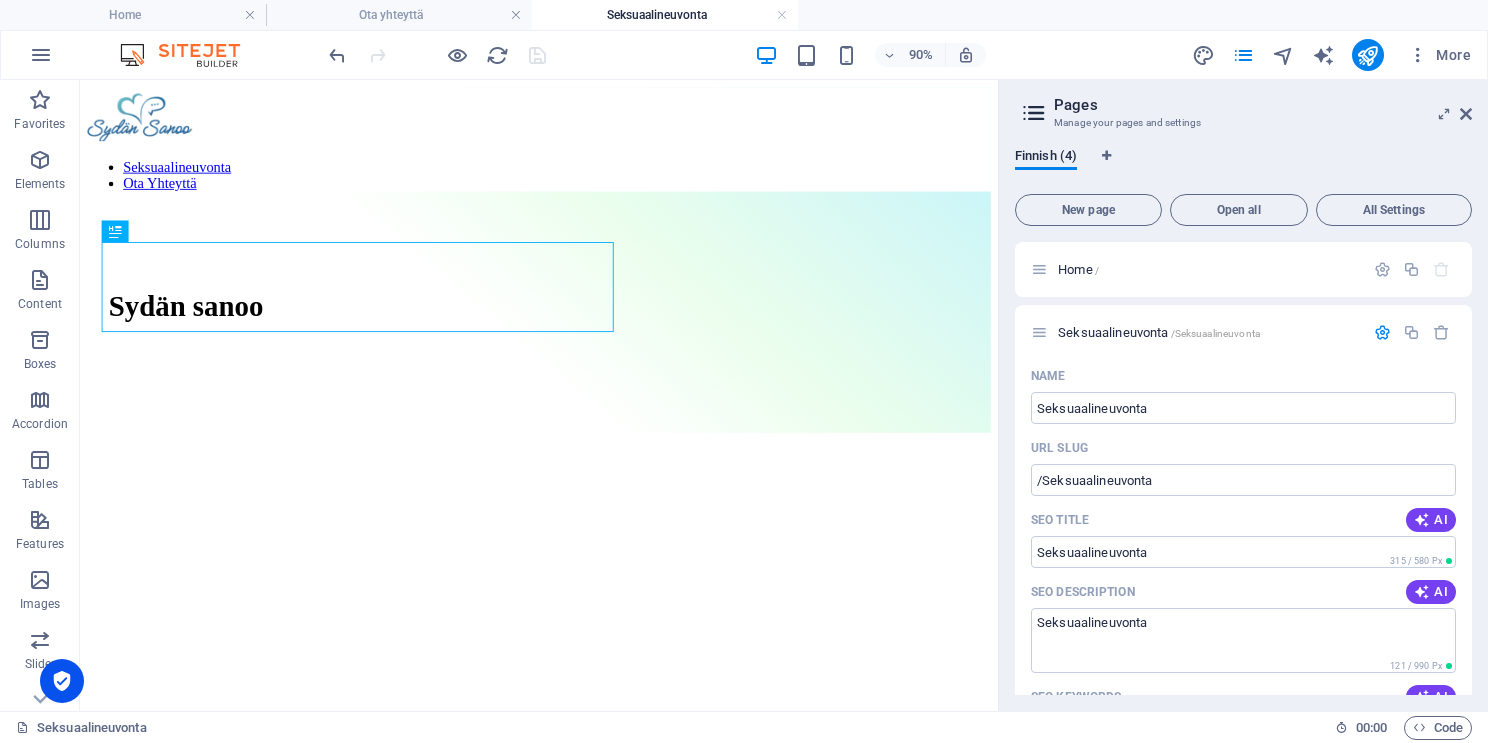 click at bounding box center (516, 15) 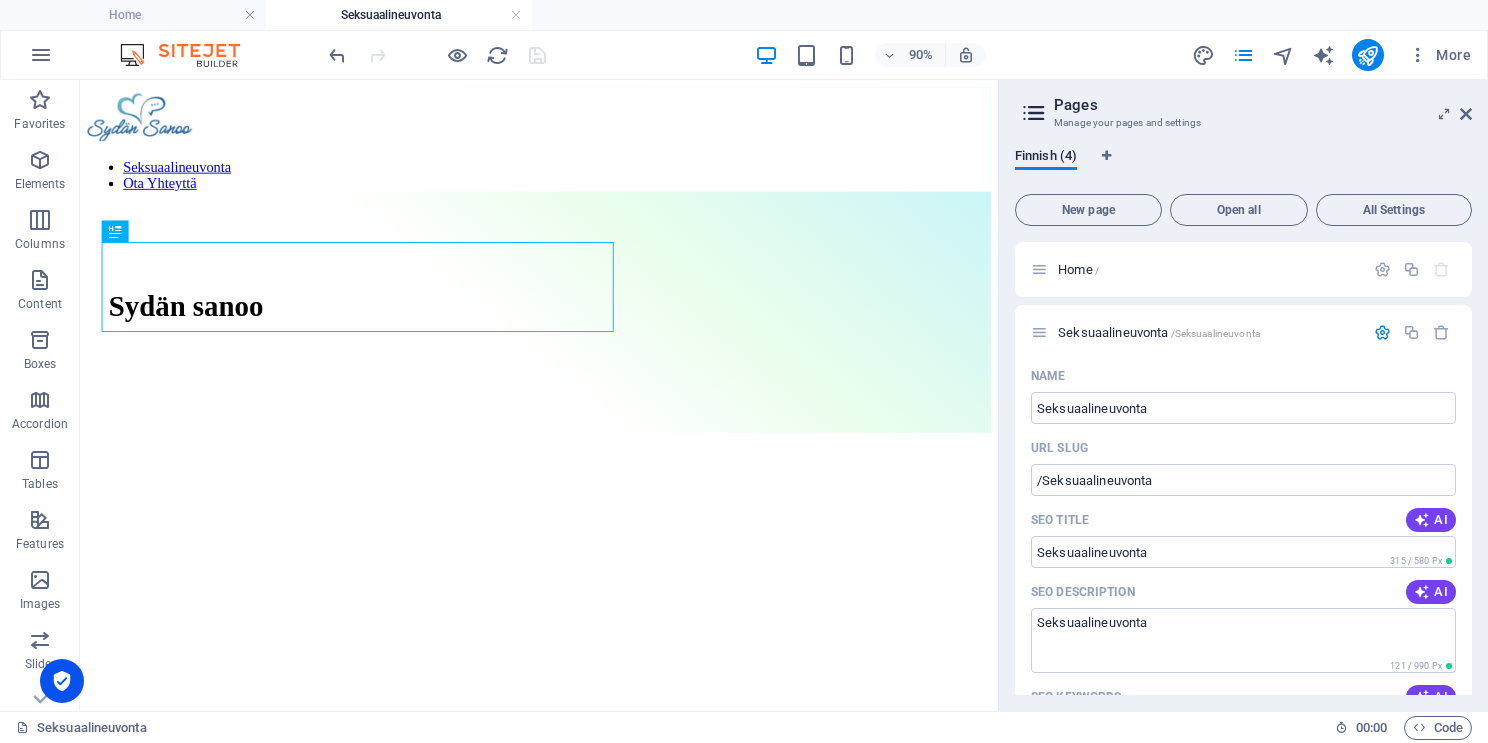 click at bounding box center [516, 15] 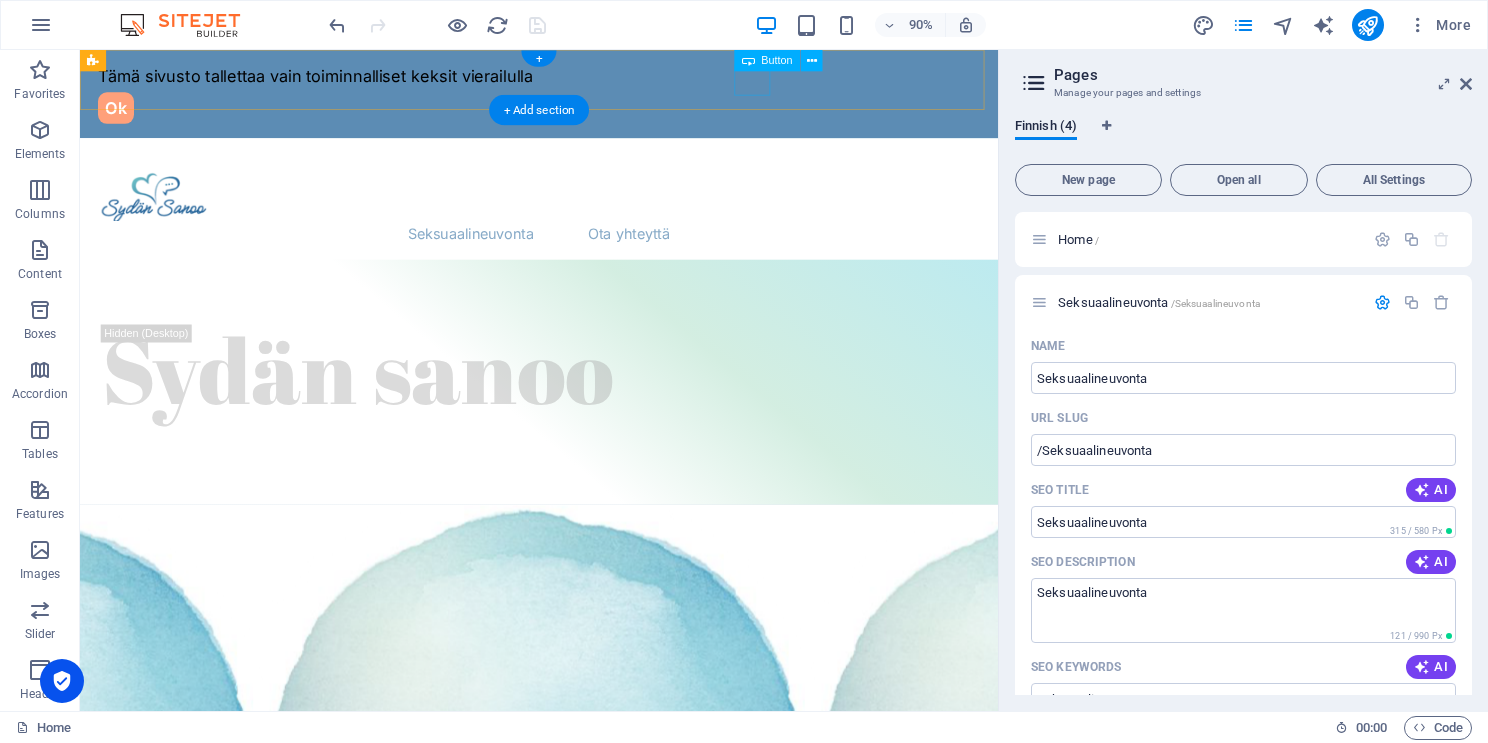 click on "Ok" at bounding box center (590, 114) 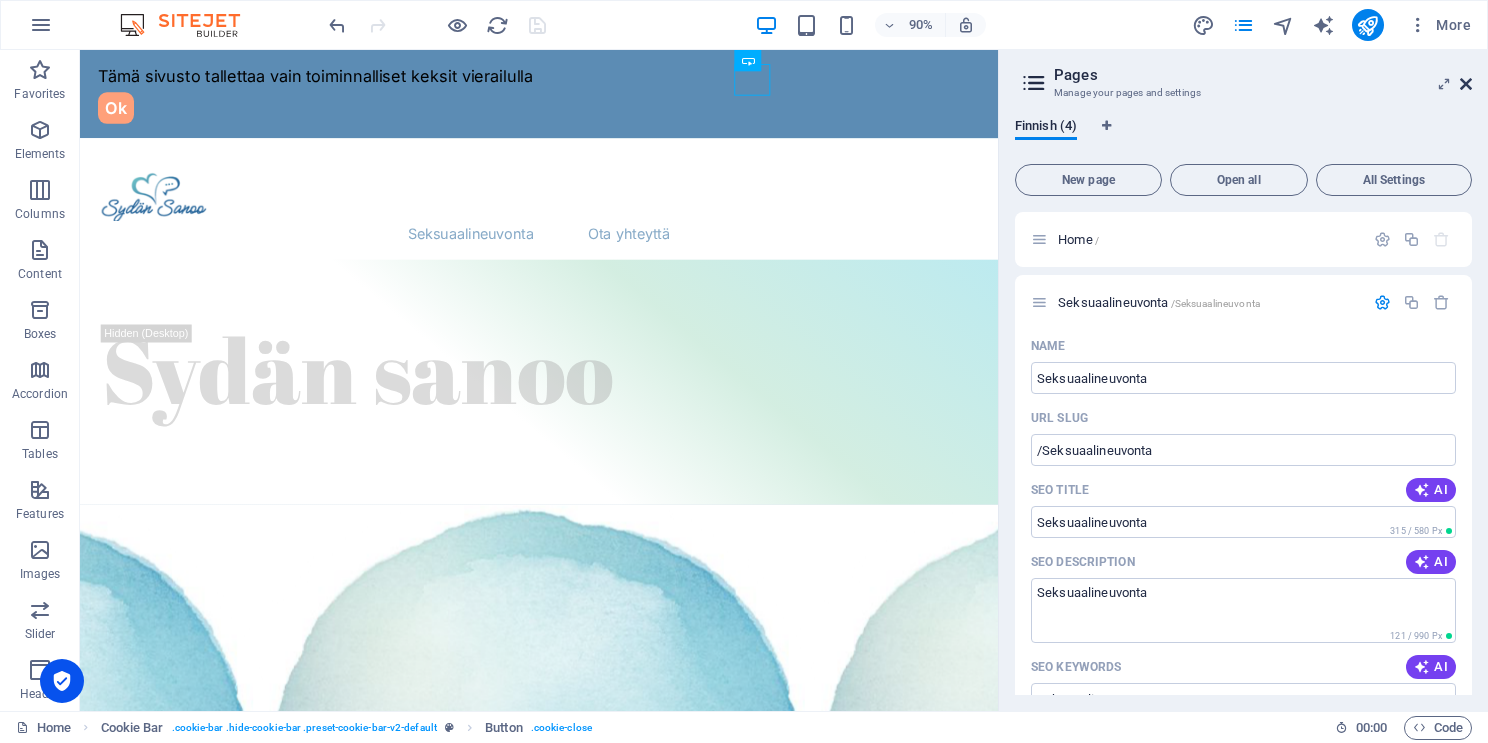 click at bounding box center (1466, 84) 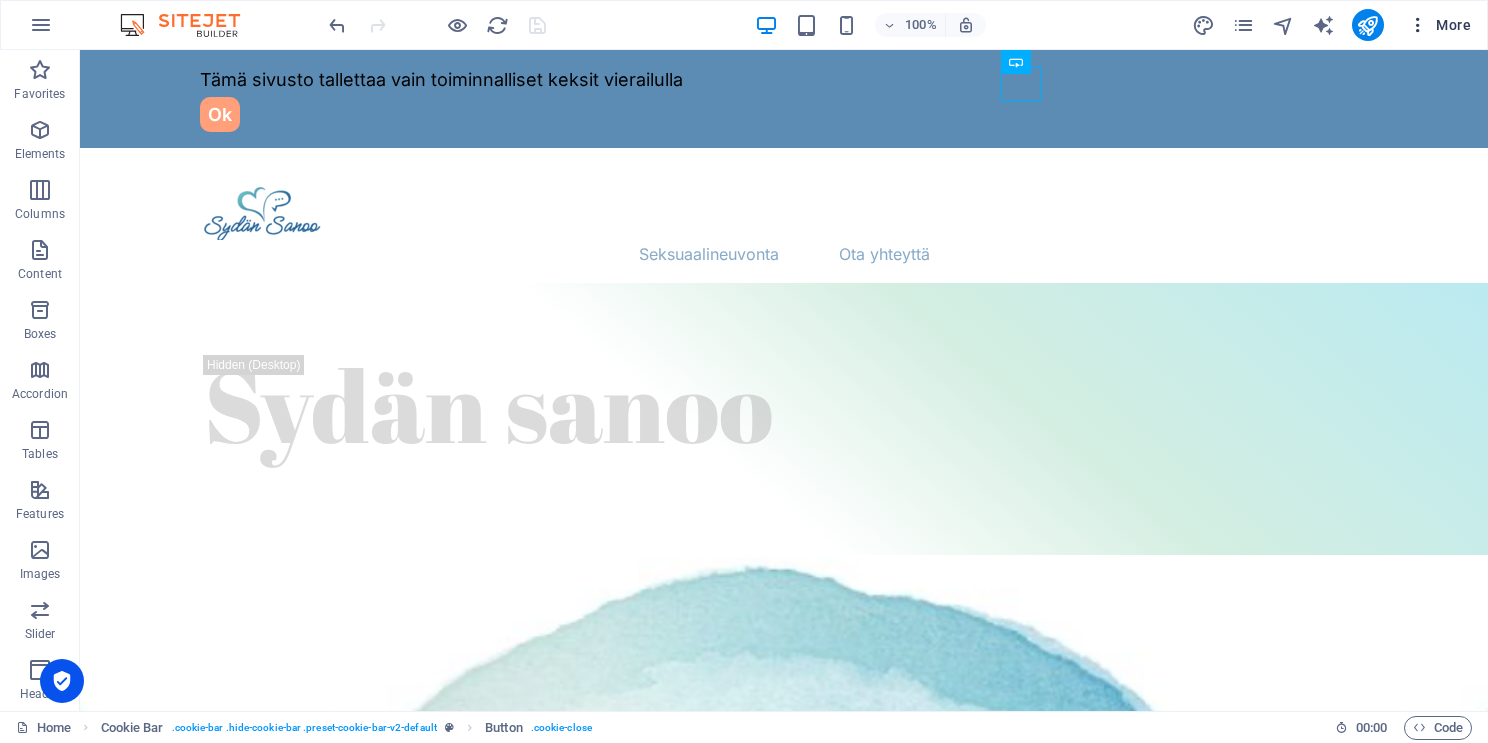 click on "More" at bounding box center (1439, 25) 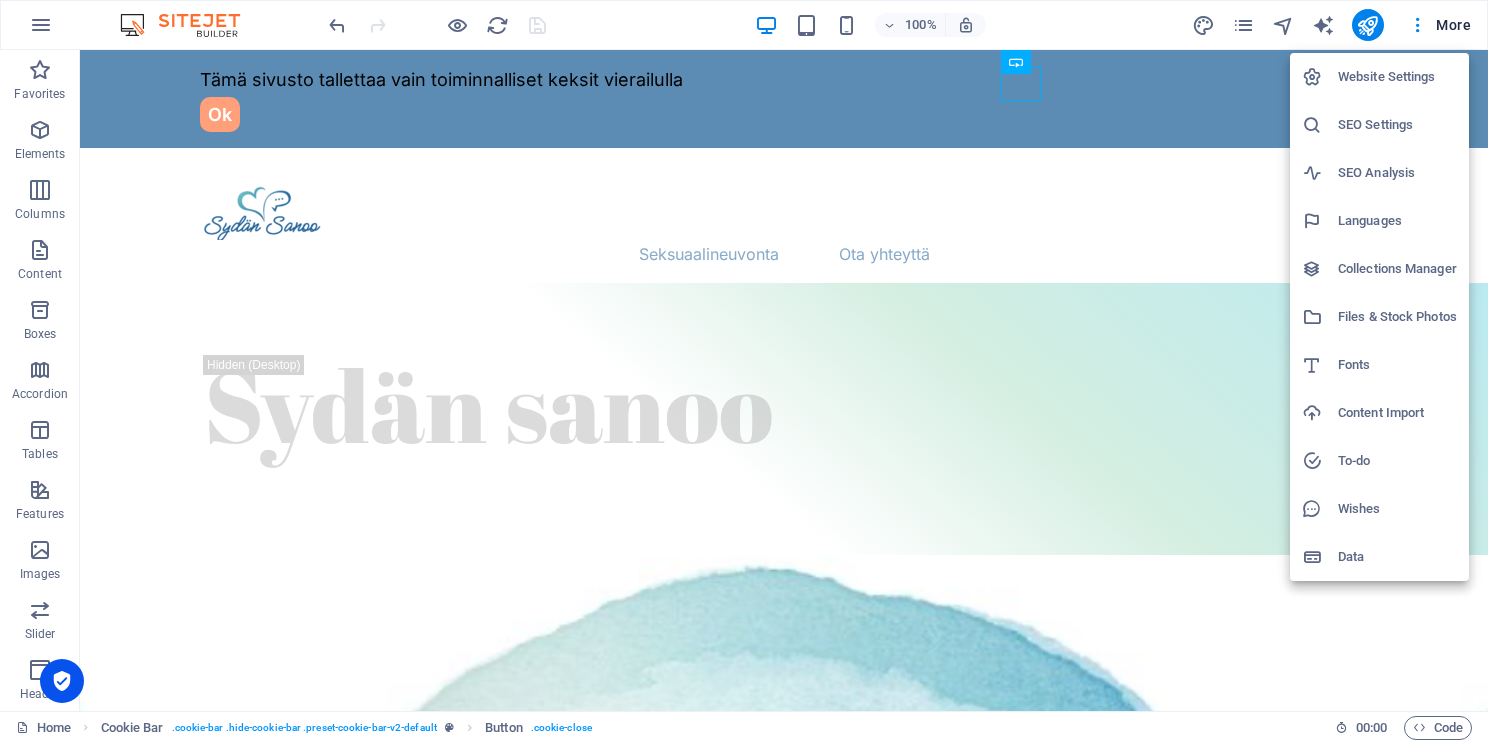 click at bounding box center (744, 371) 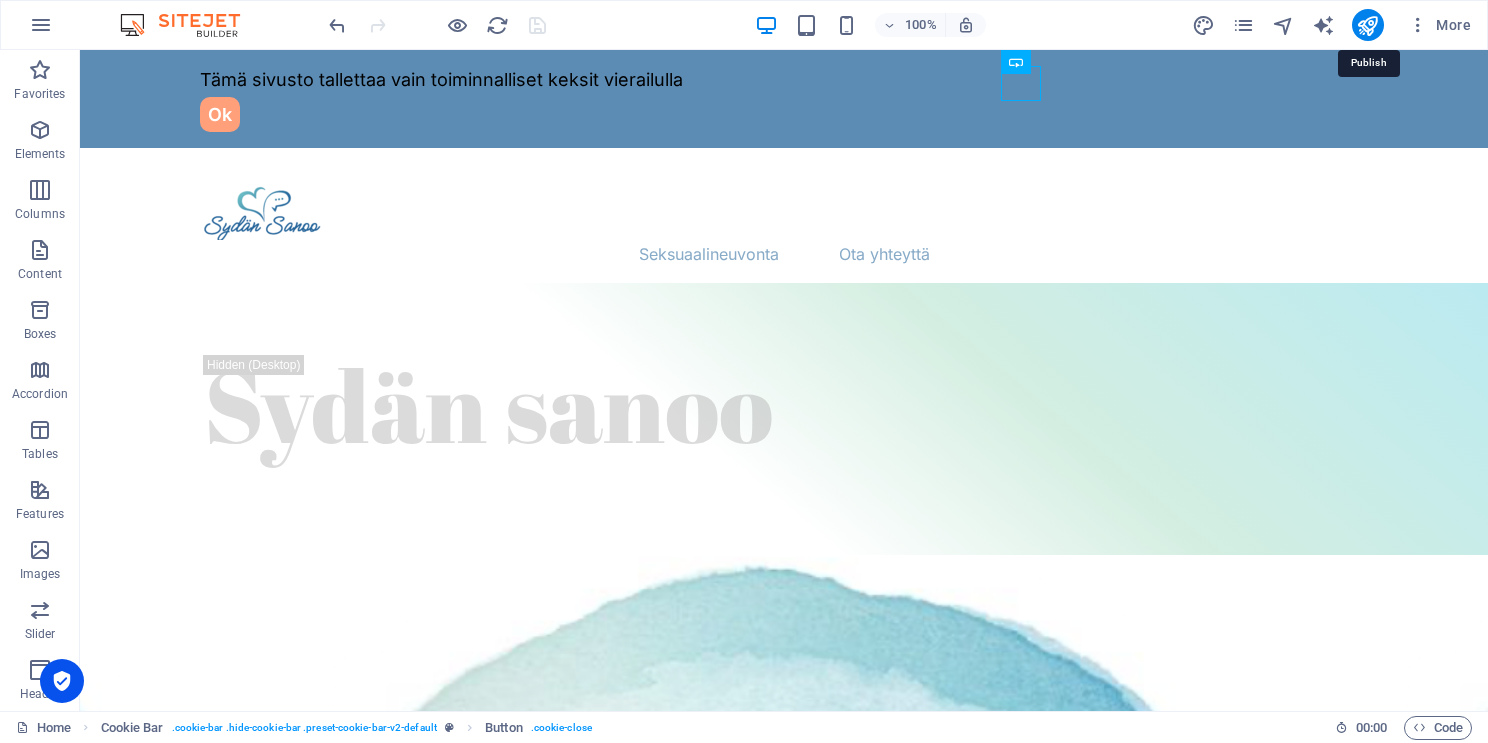 click at bounding box center (1367, 25) 